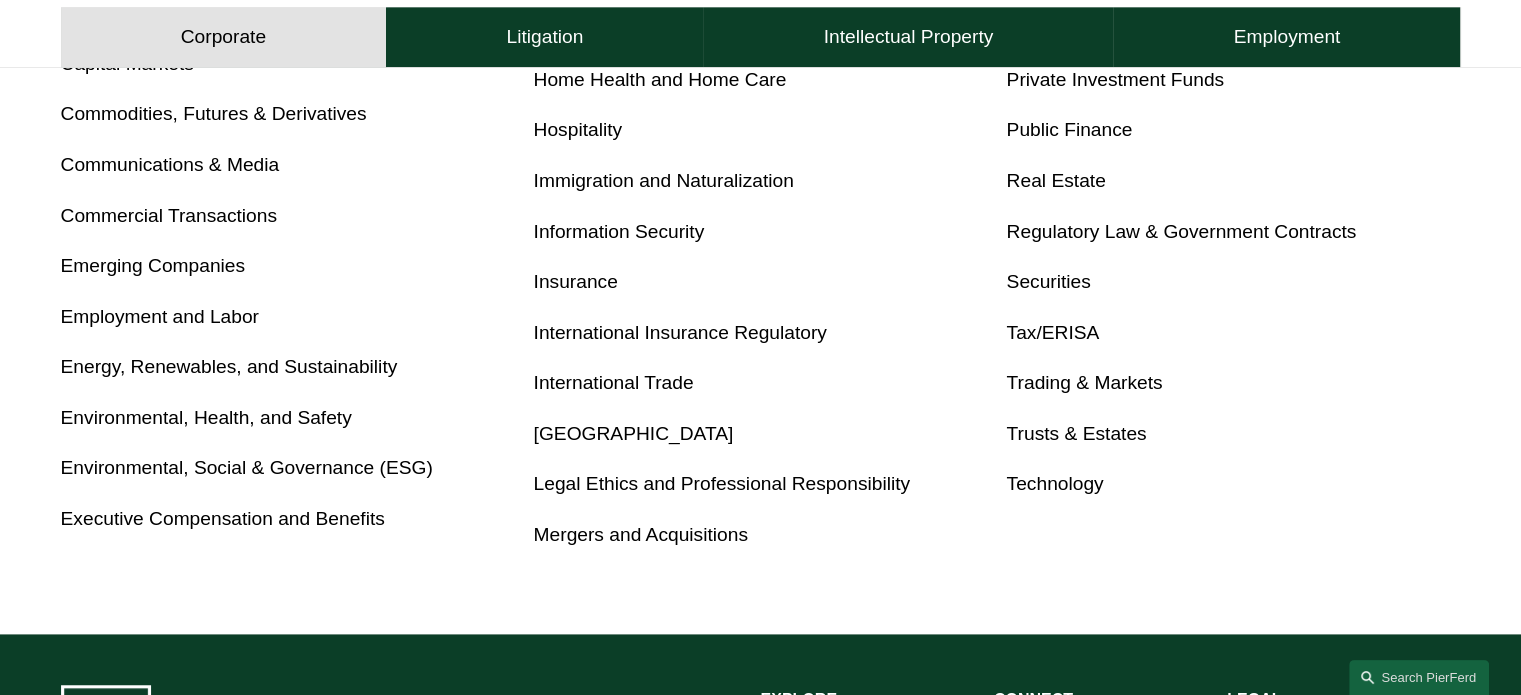 scroll, scrollTop: 1100, scrollLeft: 0, axis: vertical 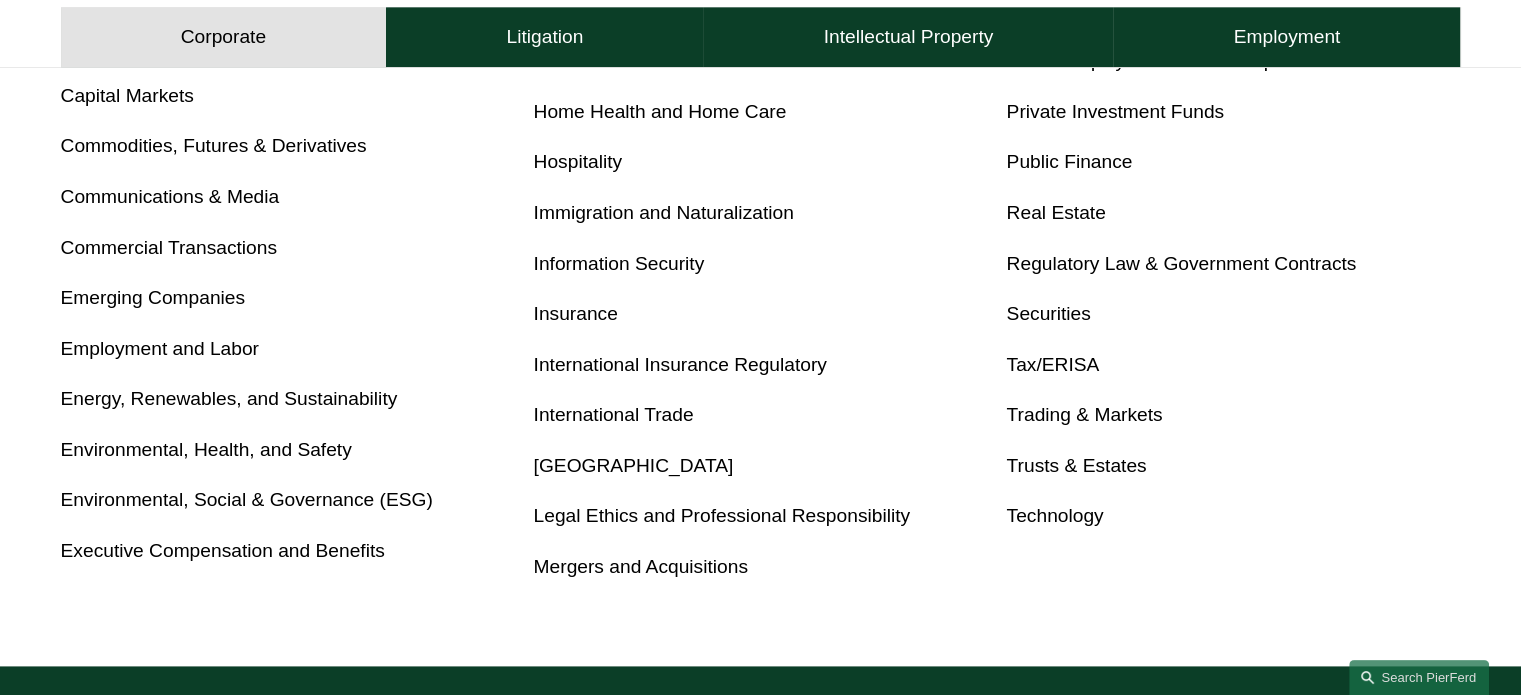 click on "International Trade" at bounding box center (614, 414) 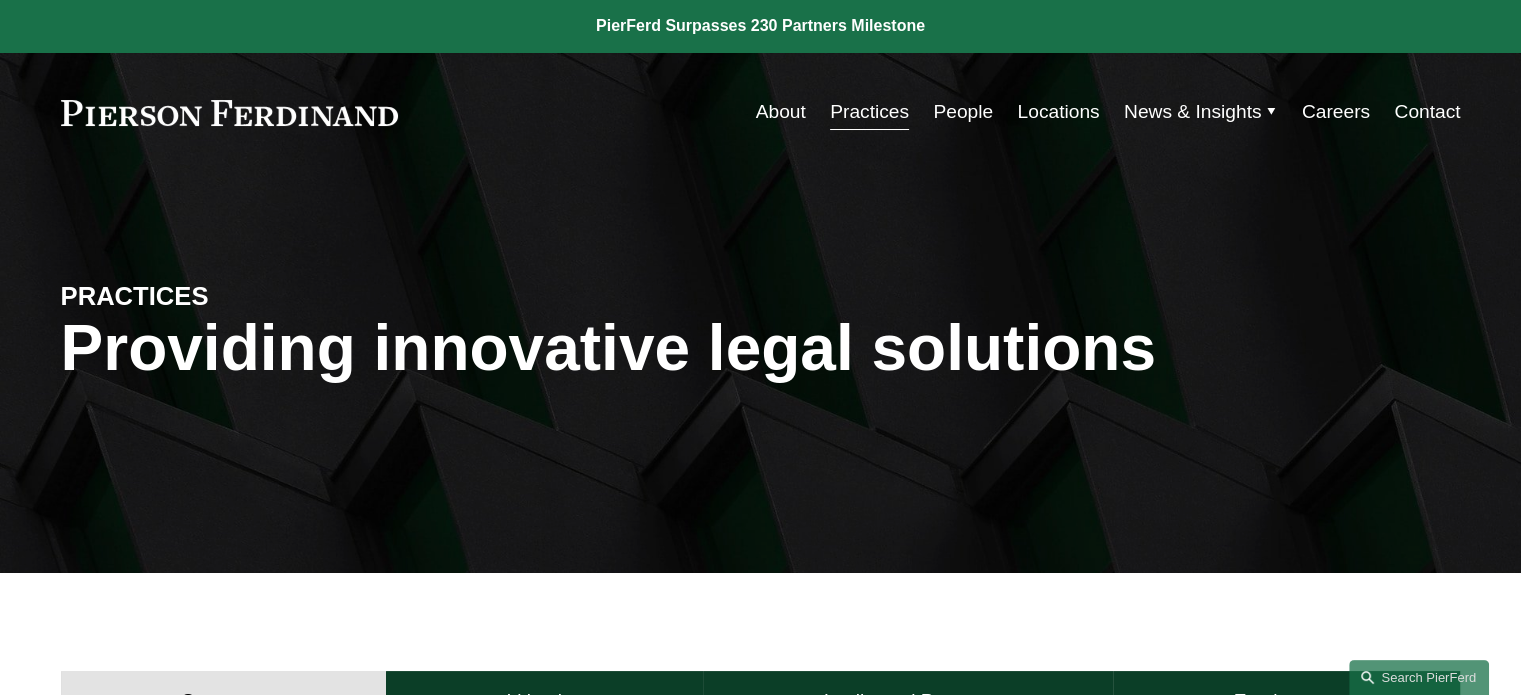 scroll, scrollTop: 0, scrollLeft: 0, axis: both 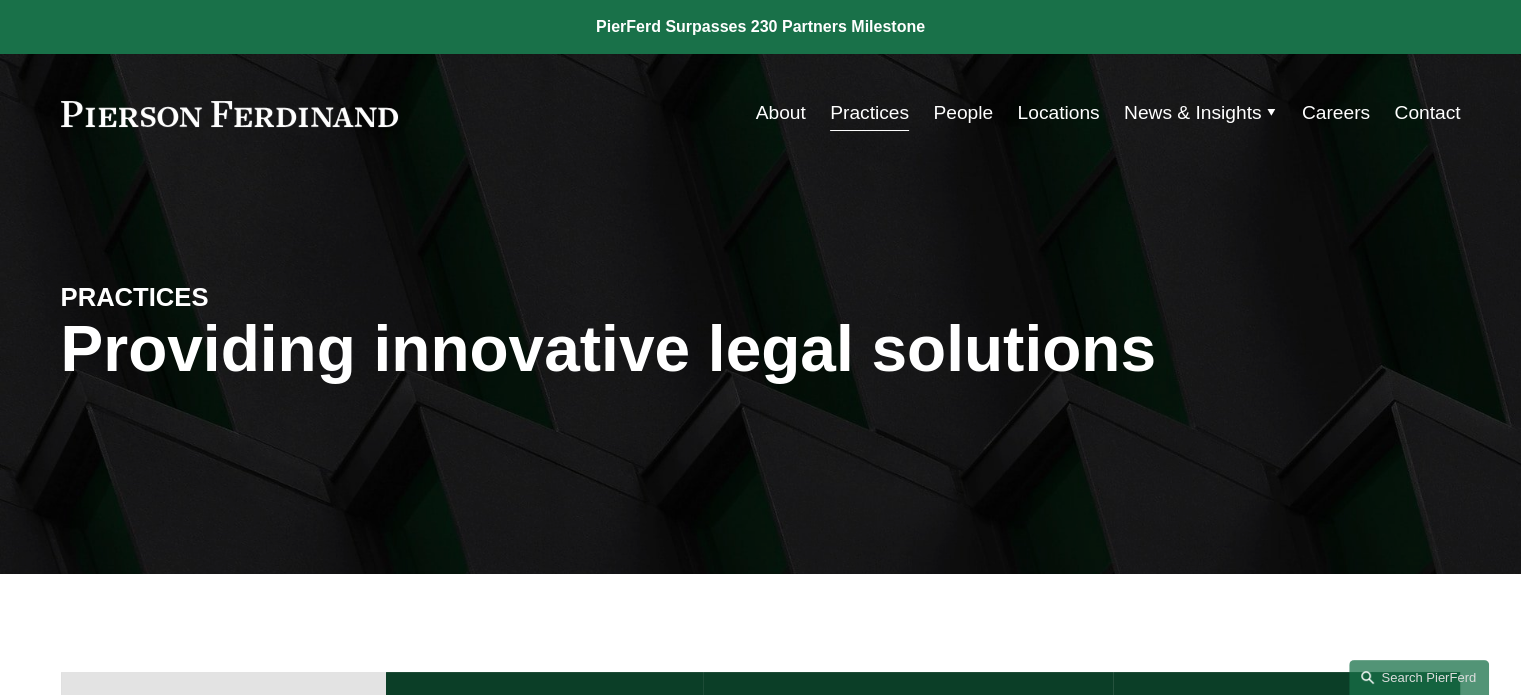 click on "People" at bounding box center [963, 113] 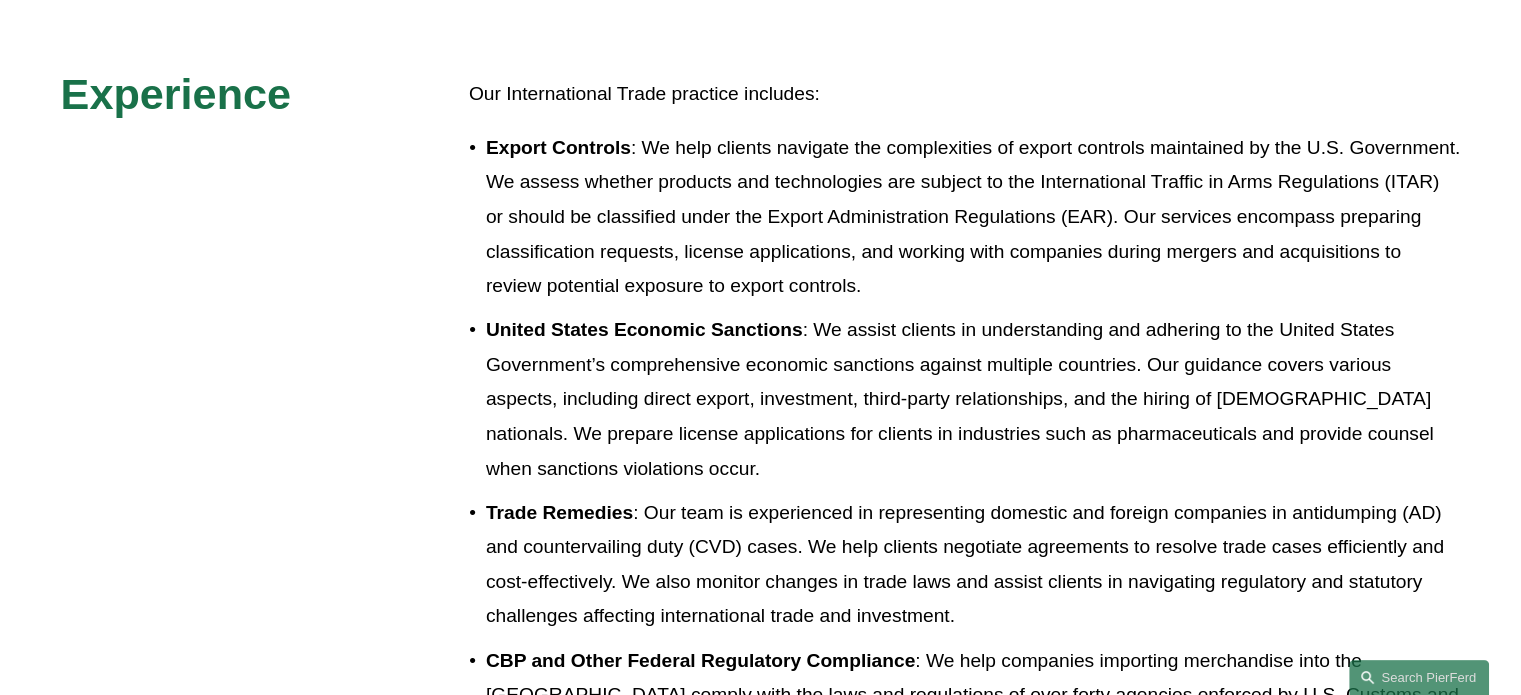 scroll, scrollTop: 1200, scrollLeft: 0, axis: vertical 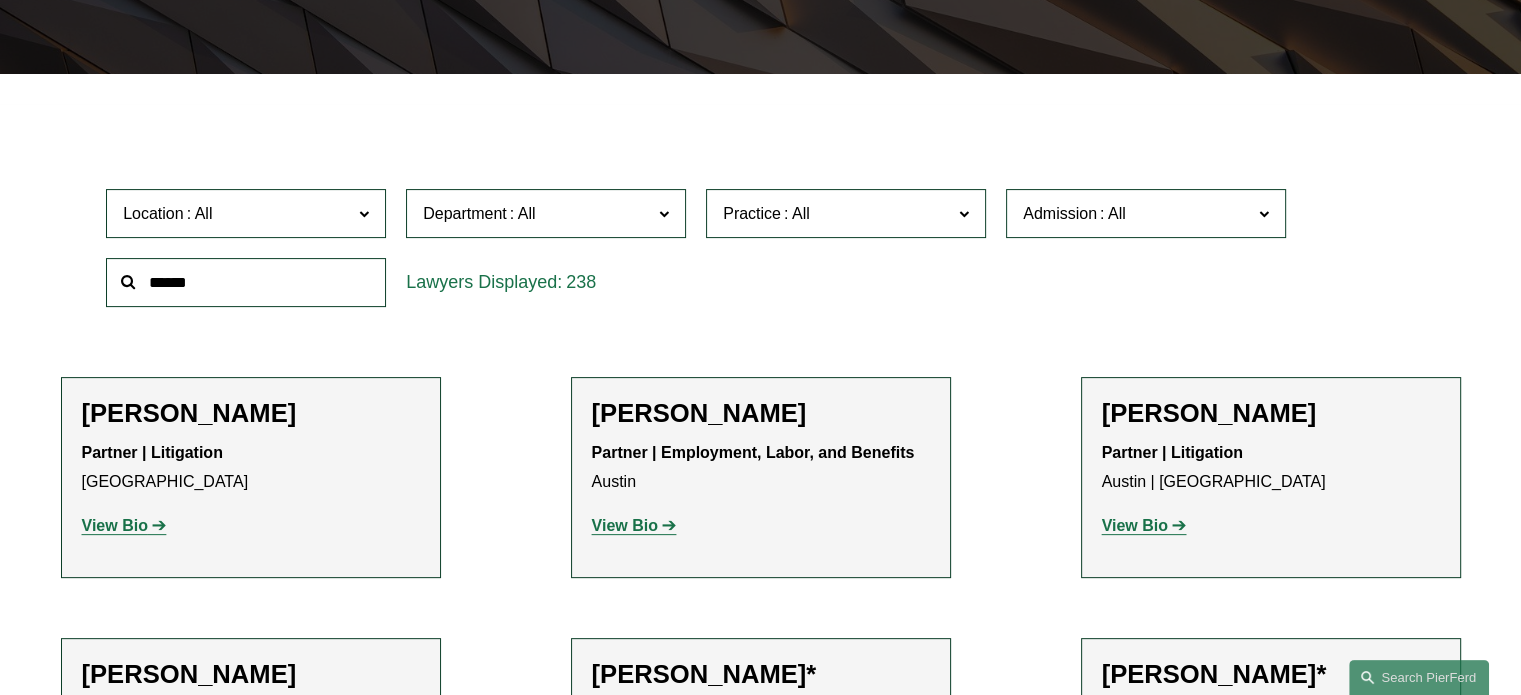 click 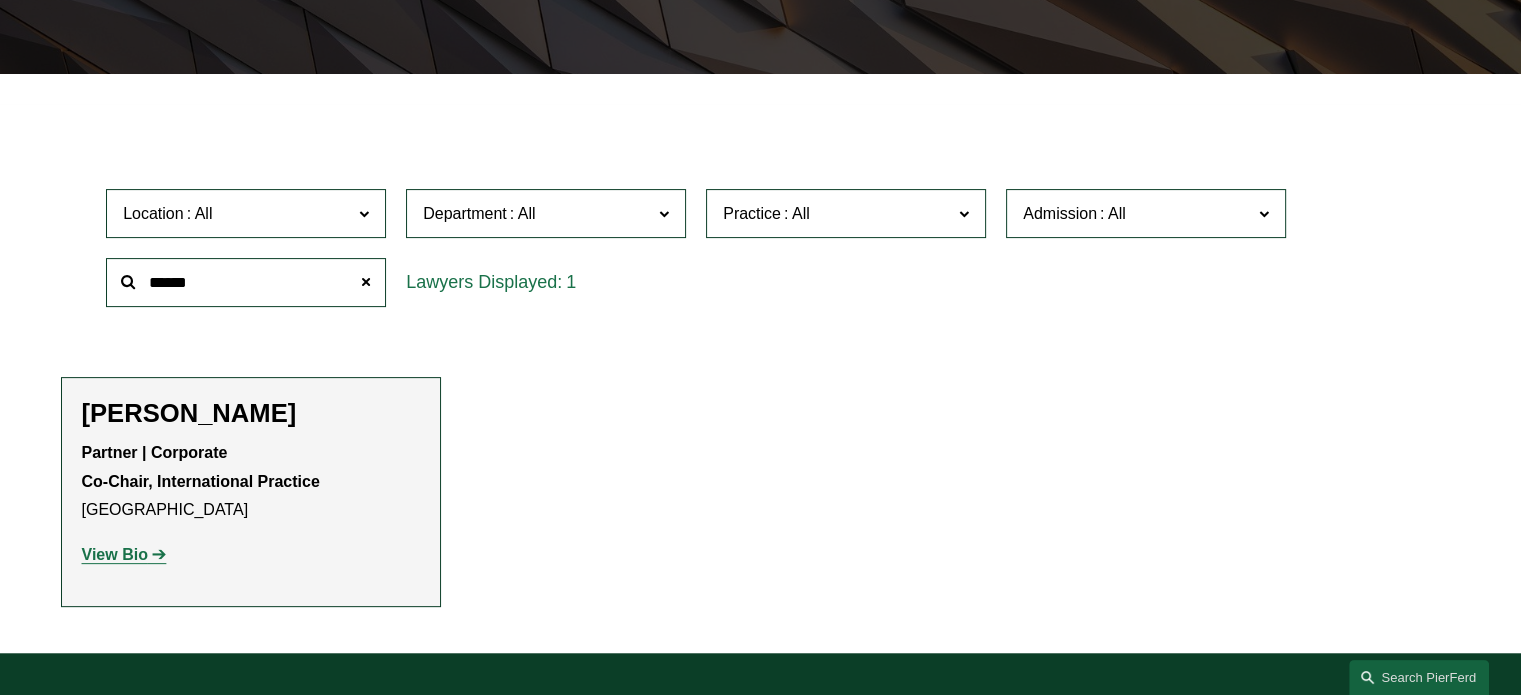type on "******" 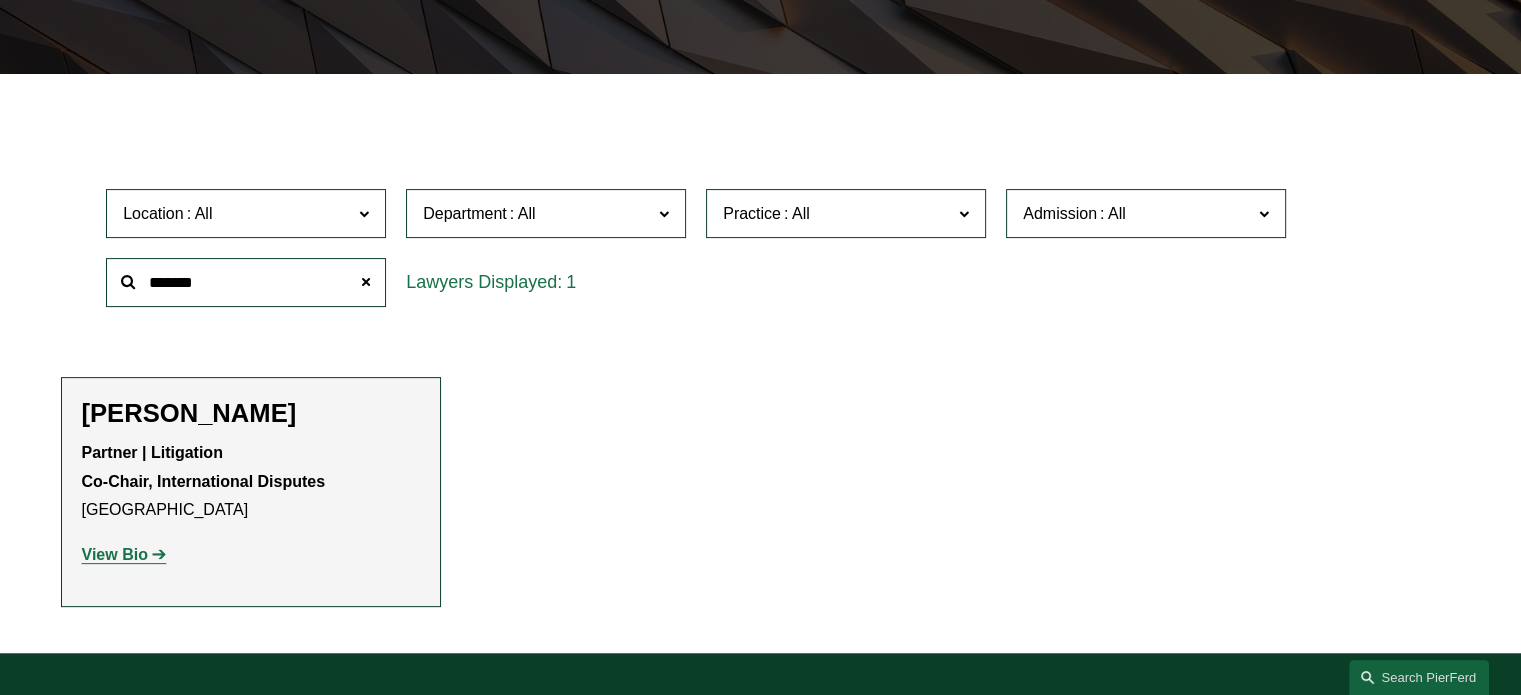 type on "*******" 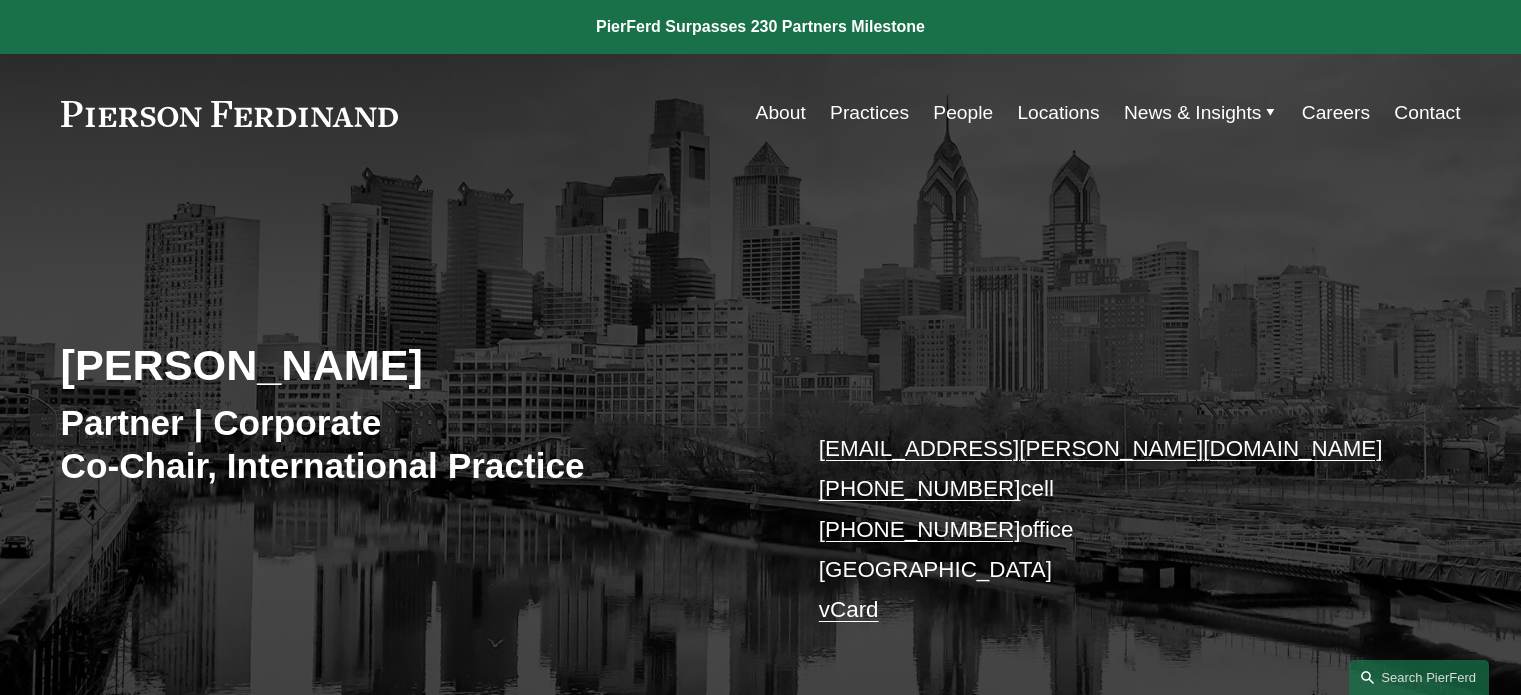 scroll, scrollTop: 0, scrollLeft: 0, axis: both 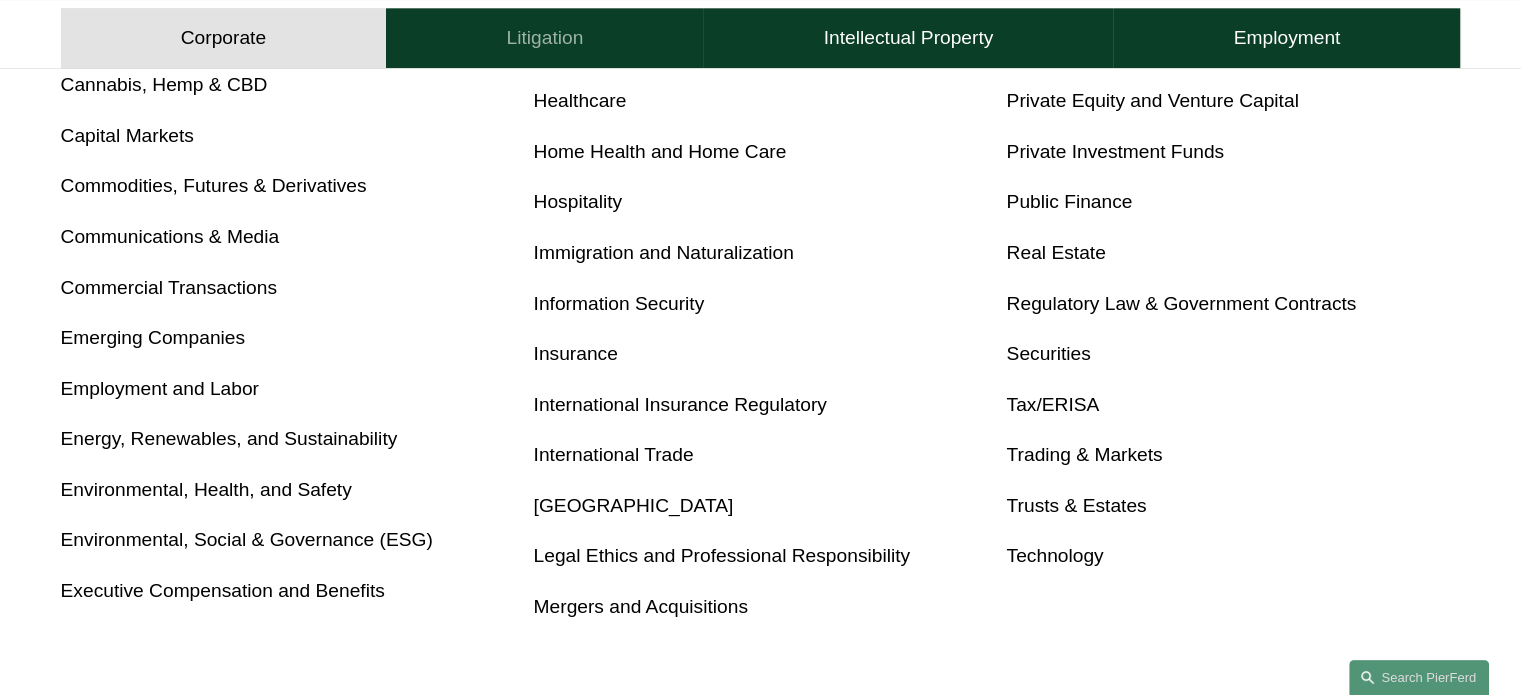 click on "Litigation" at bounding box center [544, 38] 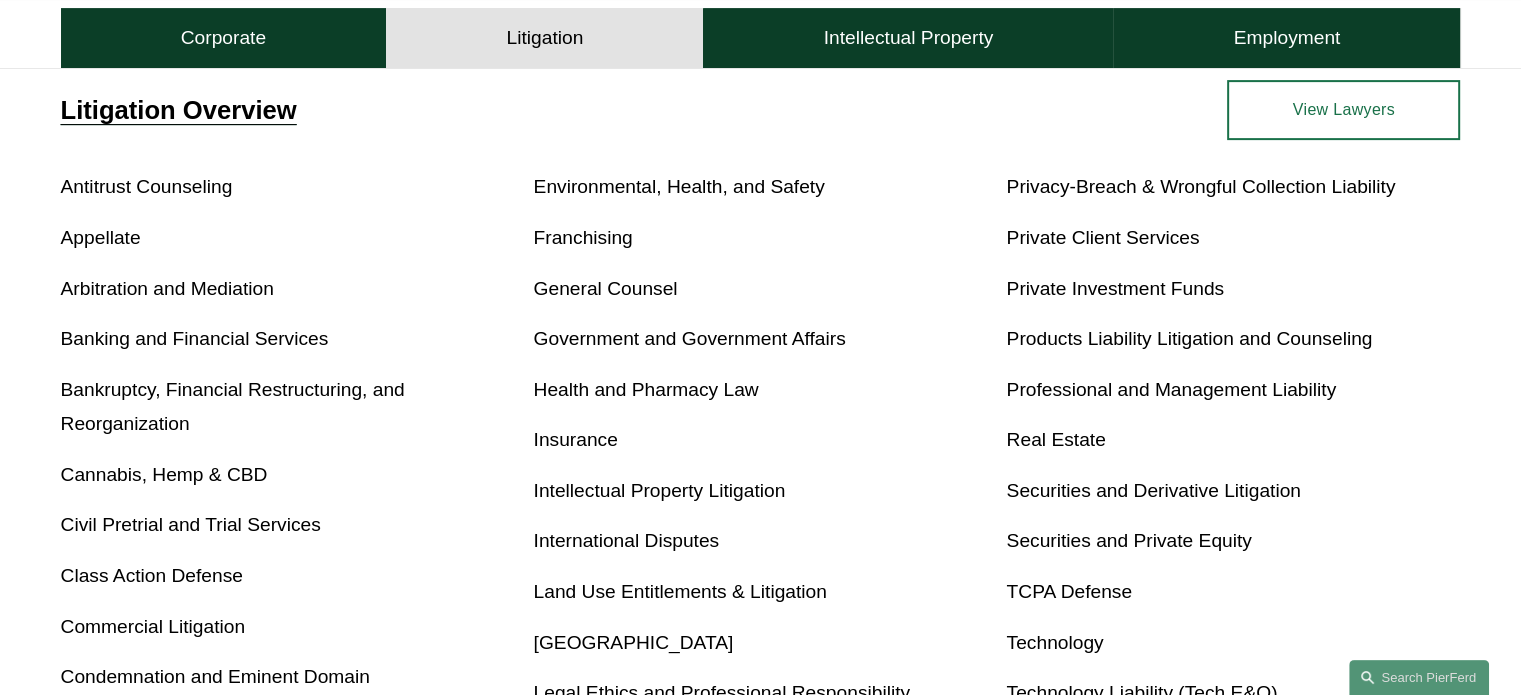 scroll, scrollTop: 815, scrollLeft: 0, axis: vertical 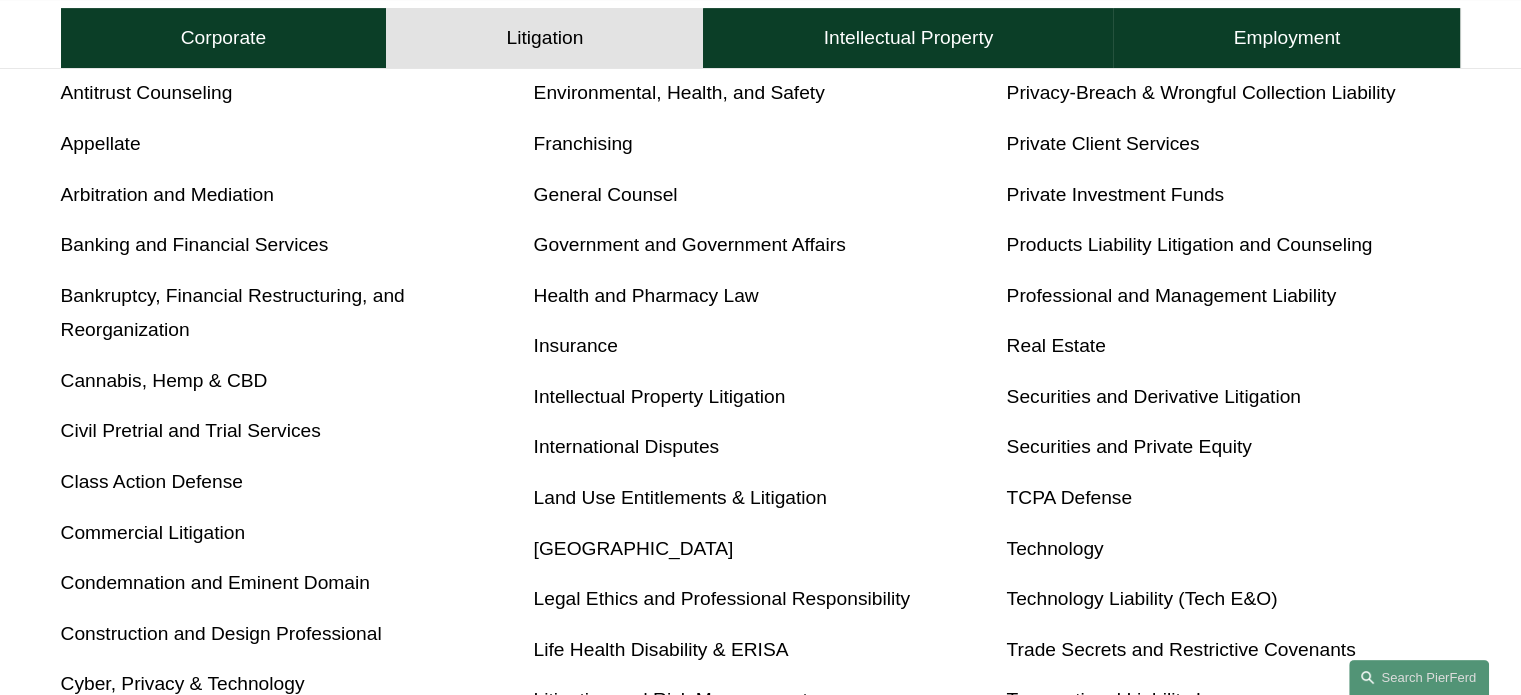click on "Insurance" at bounding box center (576, 345) 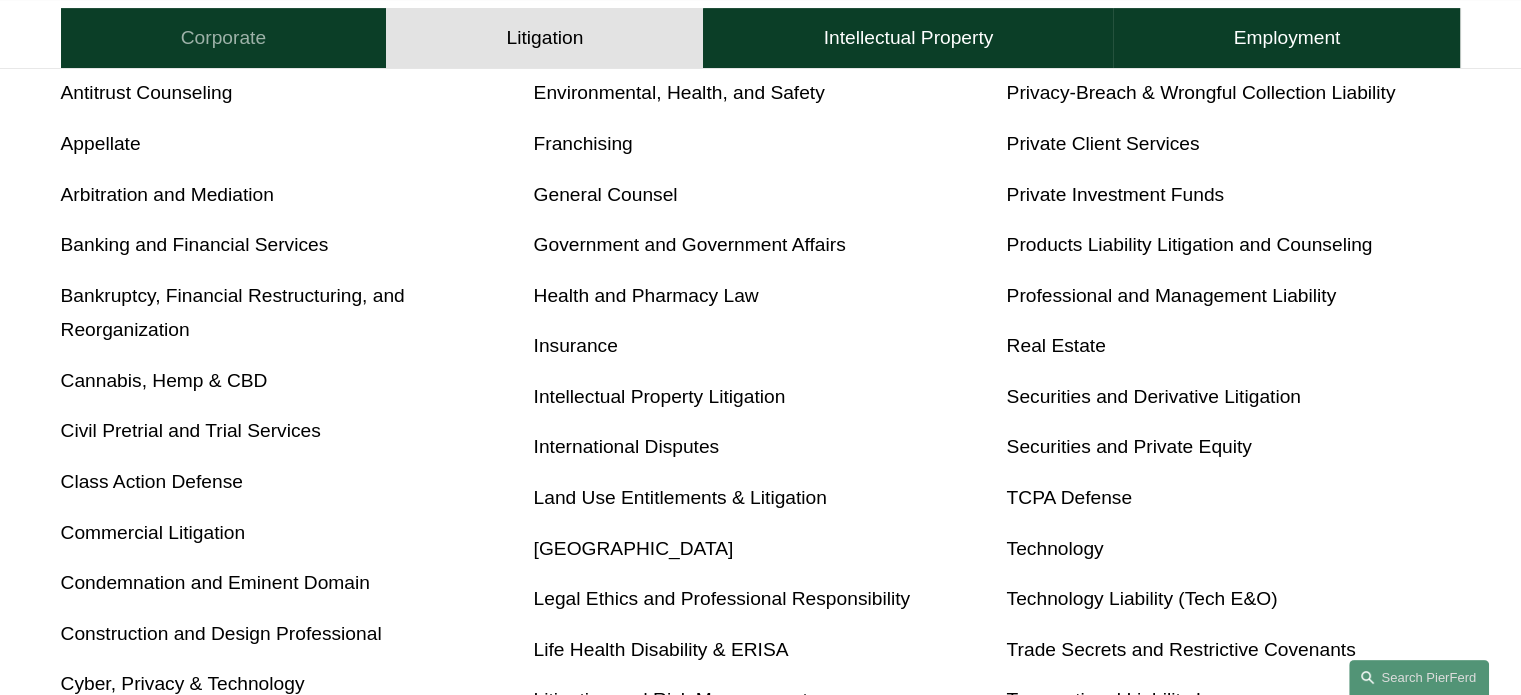 click on "Corporate" at bounding box center [223, 38] 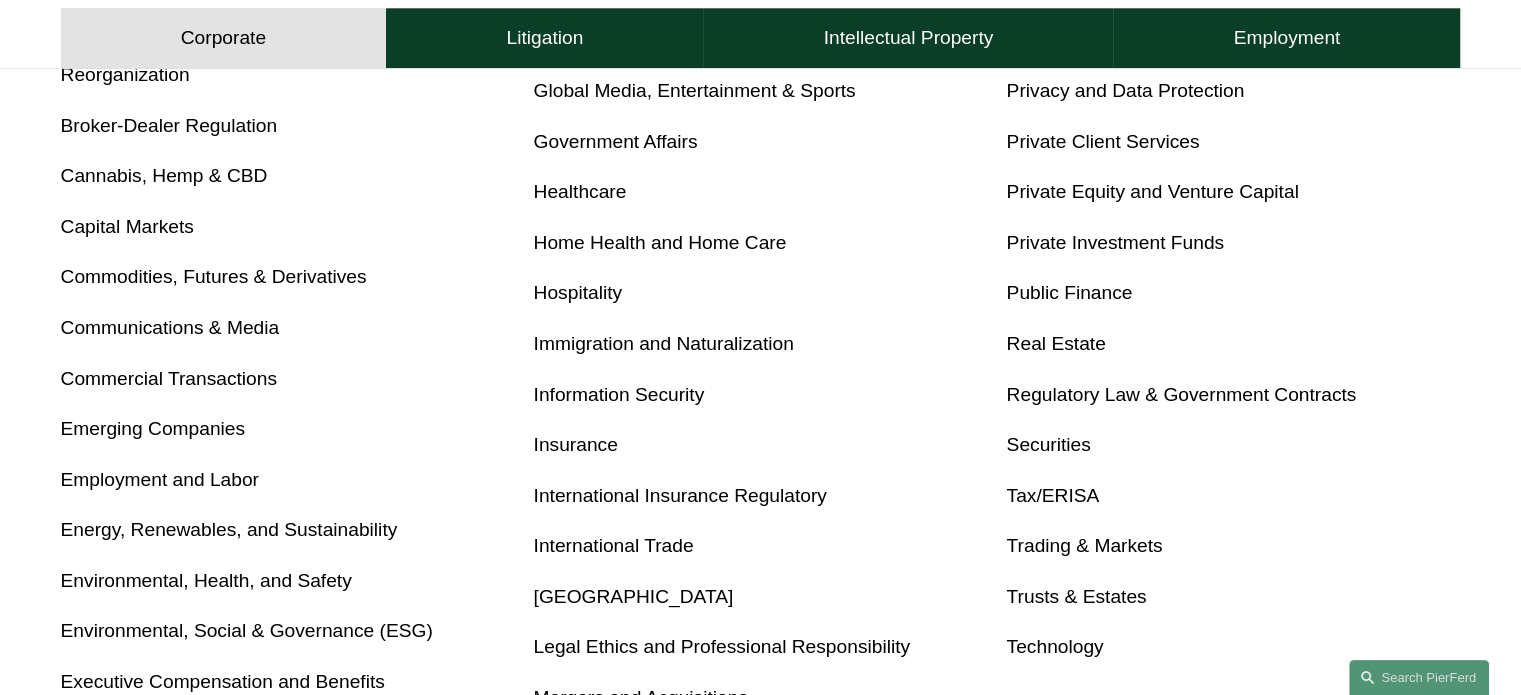 scroll, scrollTop: 1015, scrollLeft: 0, axis: vertical 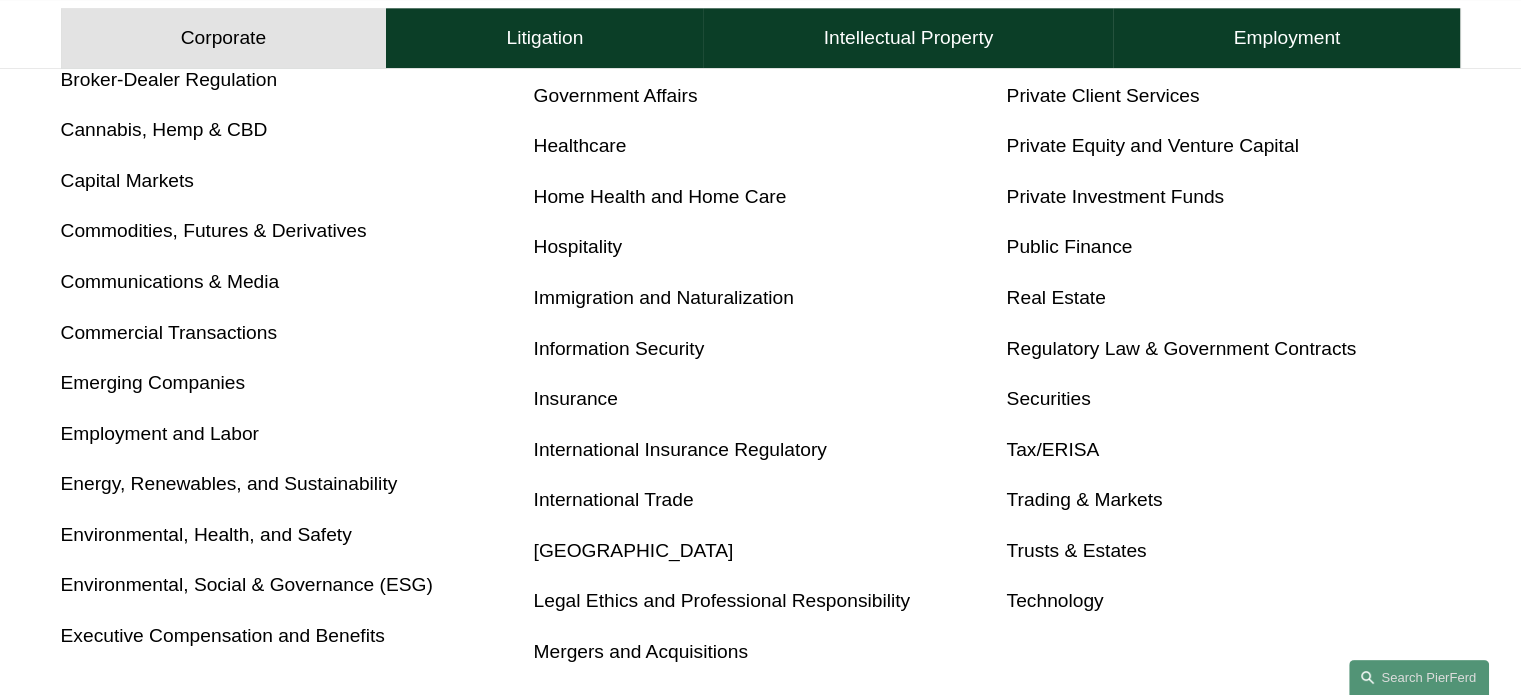 click on "International Trade" at bounding box center (614, 499) 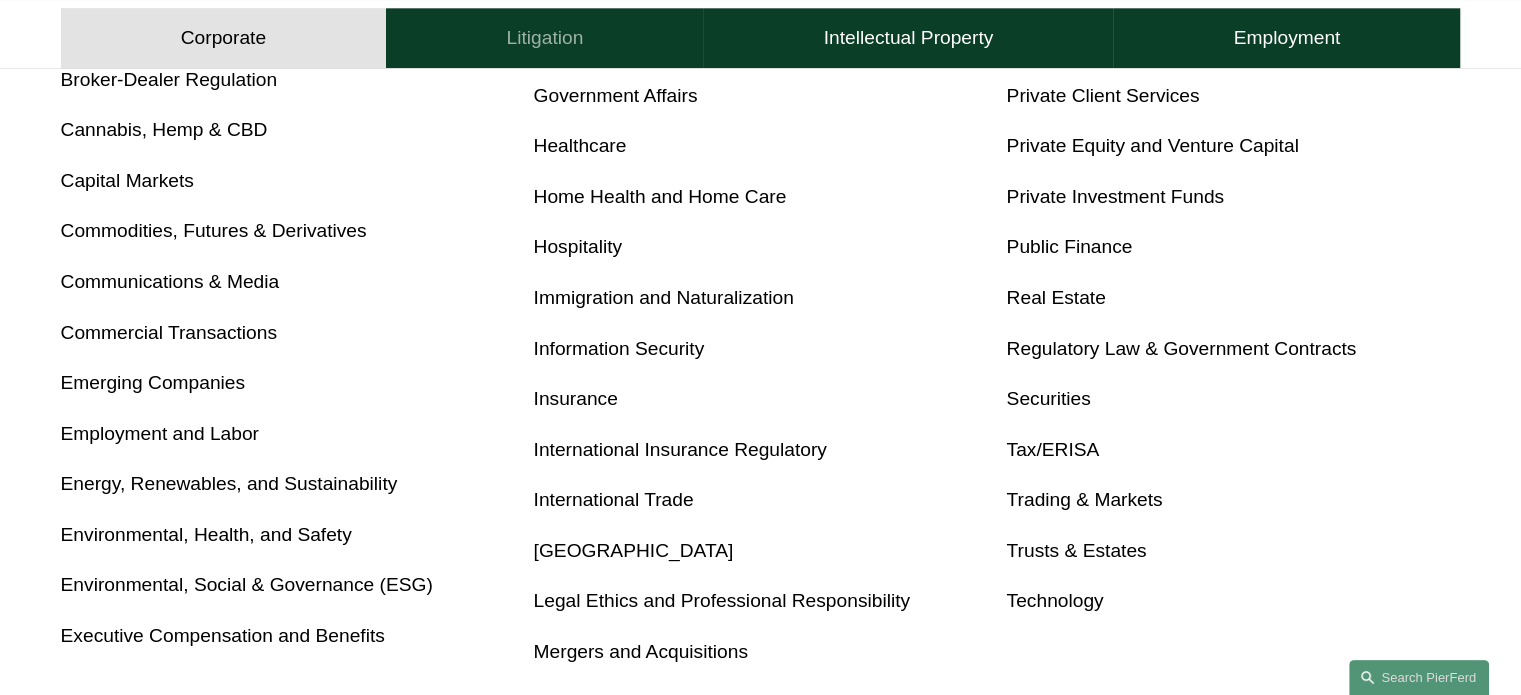 click on "Litigation" at bounding box center (544, 38) 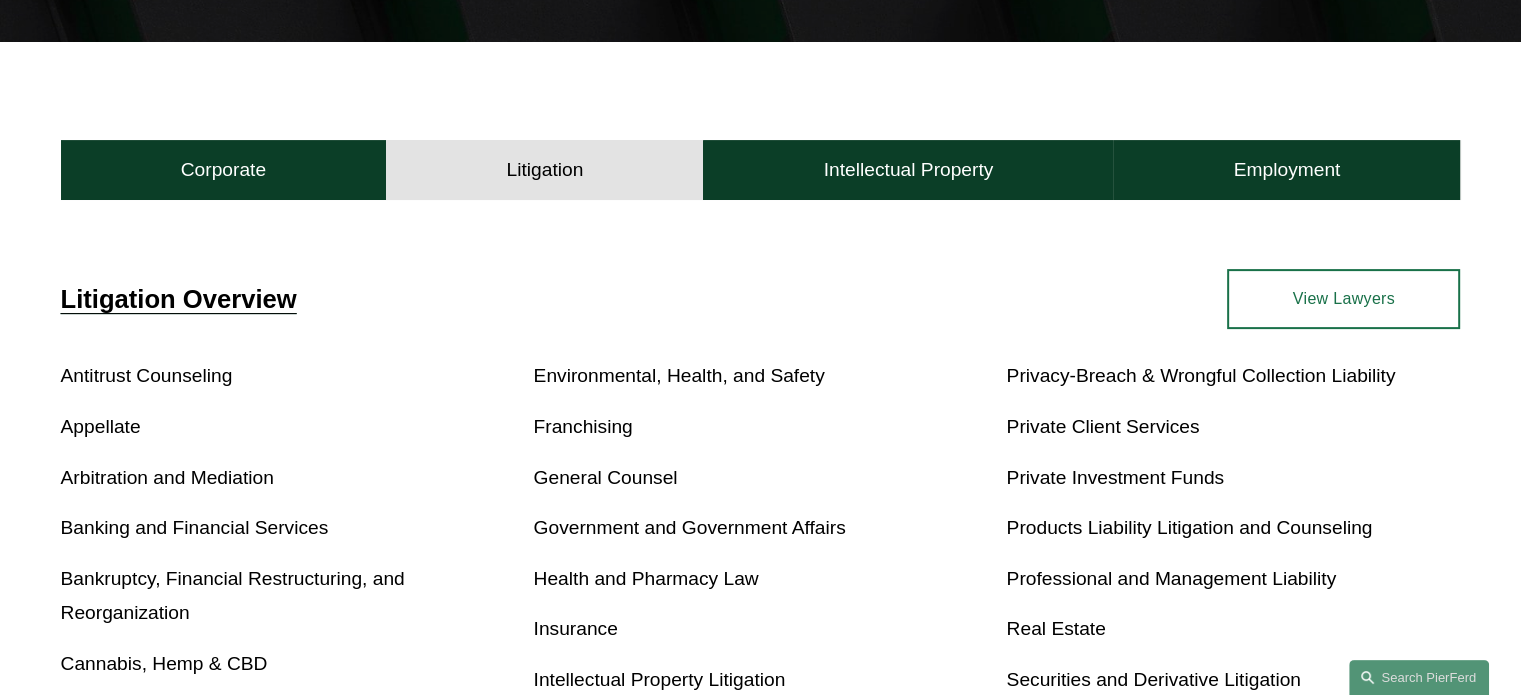 scroll, scrollTop: 915, scrollLeft: 0, axis: vertical 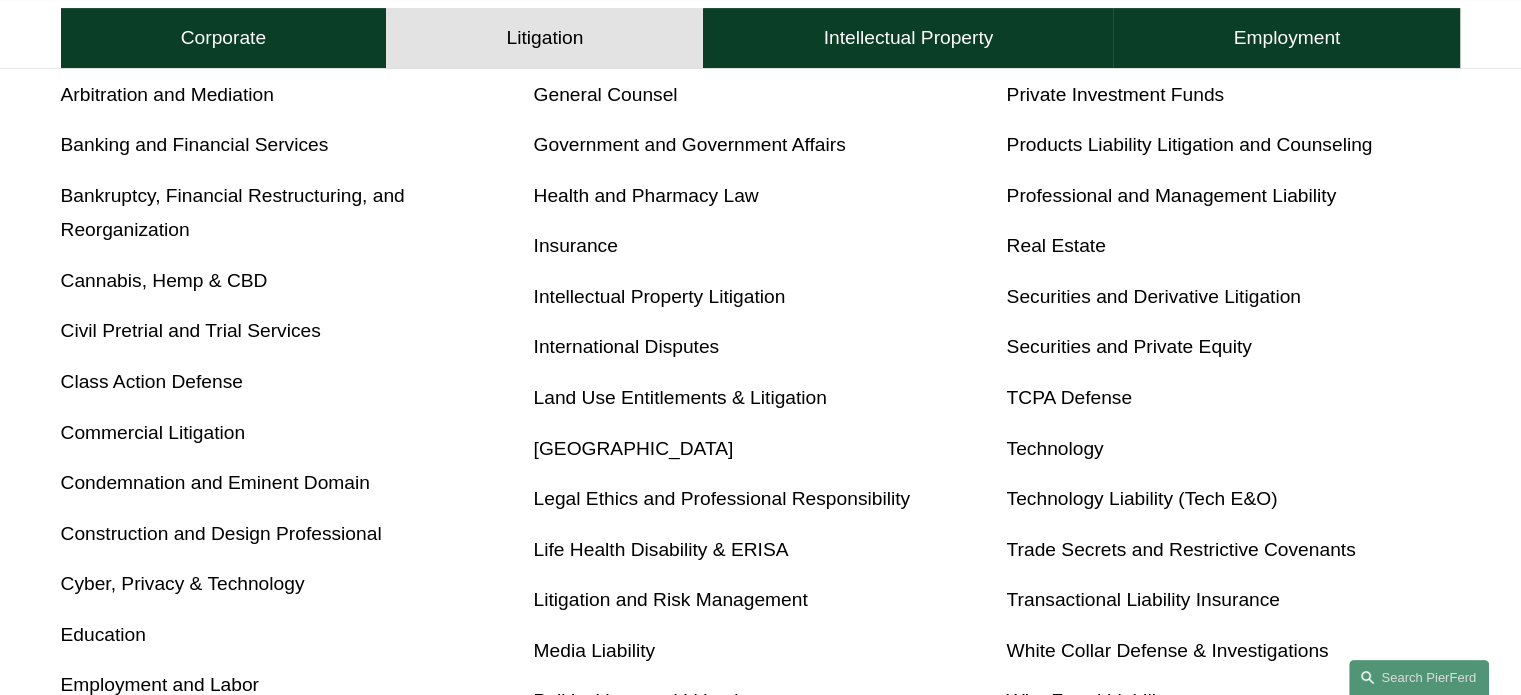 click on "Insurance" at bounding box center (576, 245) 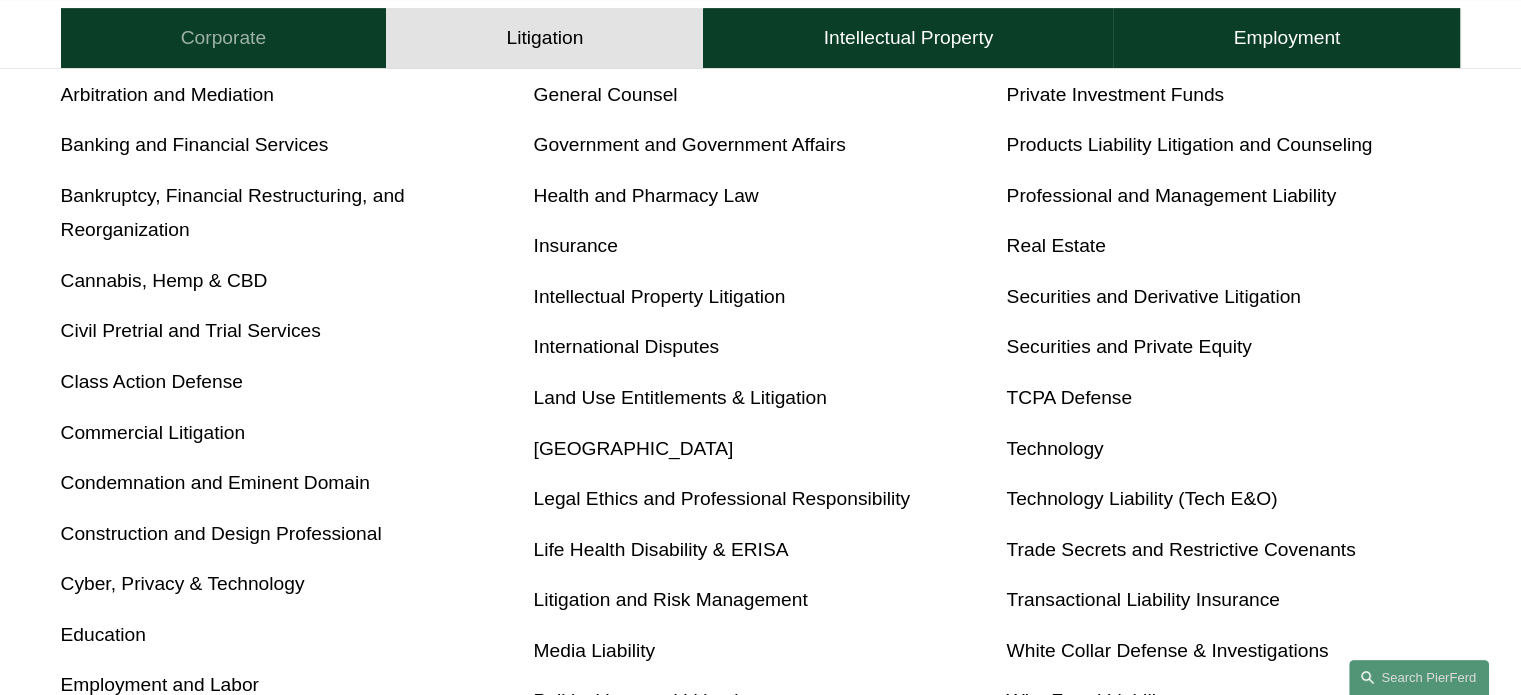 click on "Corporate" at bounding box center [223, 38] 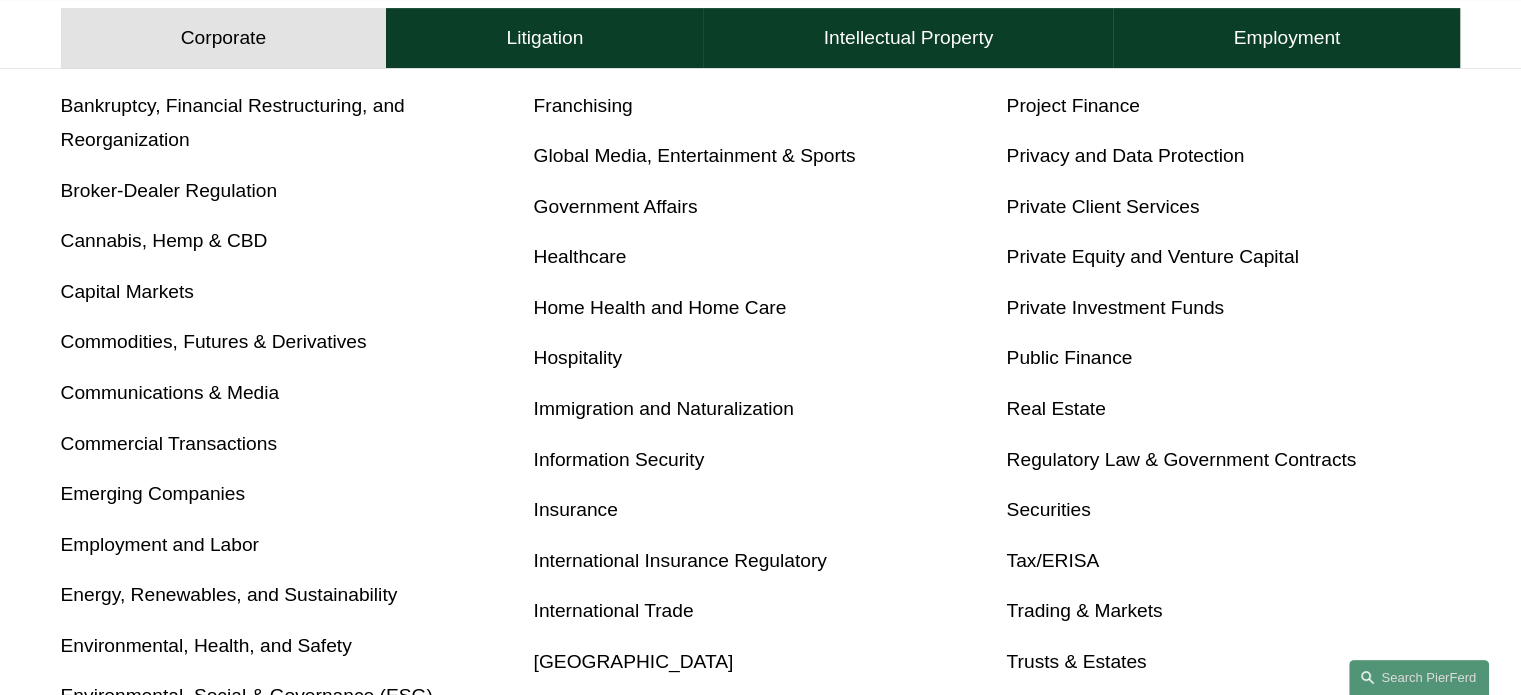 scroll, scrollTop: 1015, scrollLeft: 0, axis: vertical 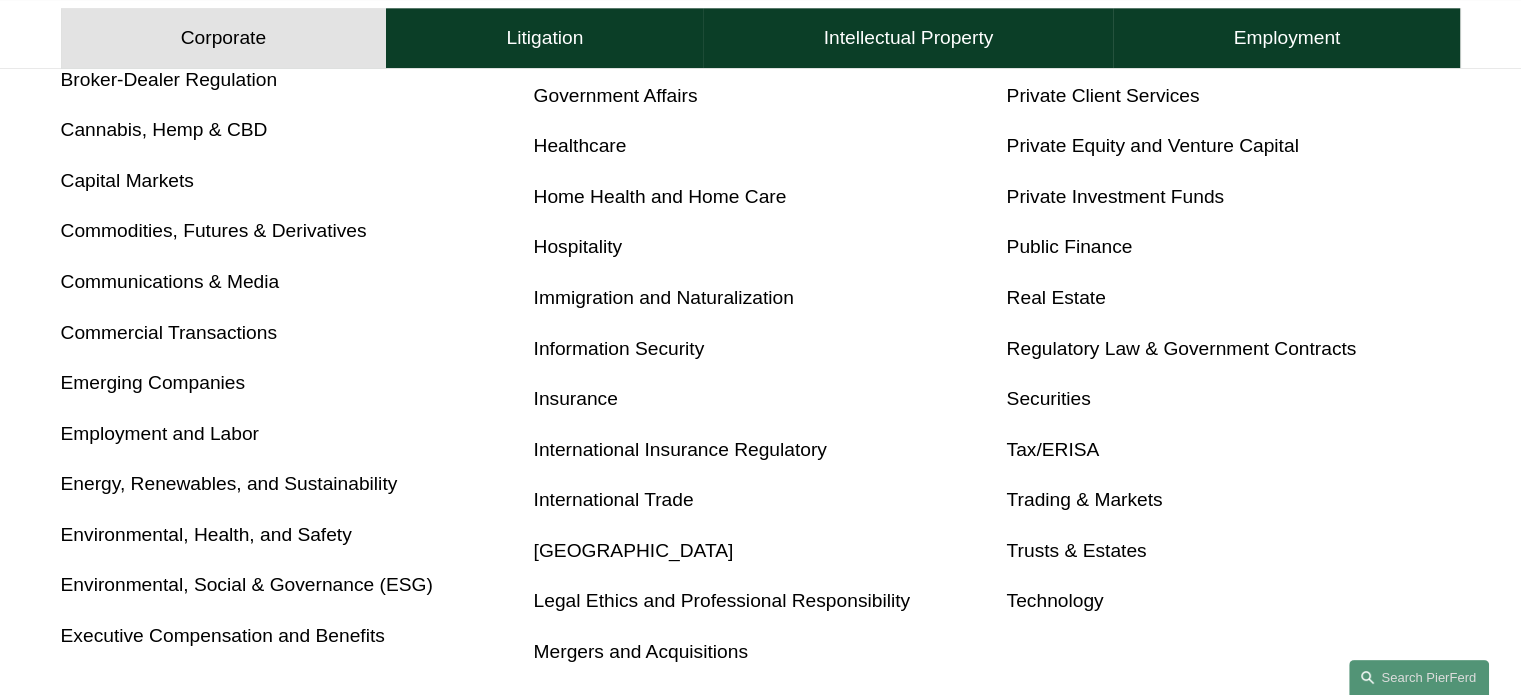 click on "Latin America" at bounding box center [634, 550] 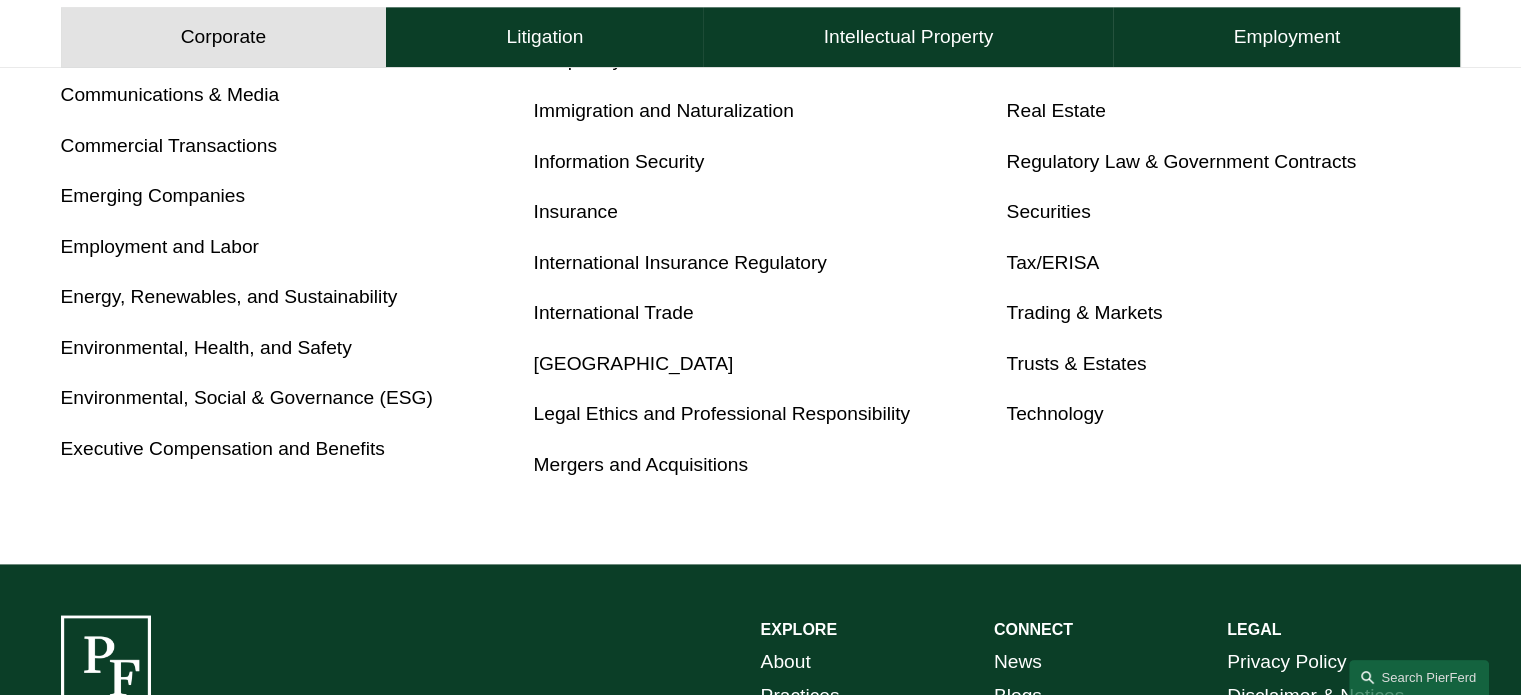 scroll, scrollTop: 1215, scrollLeft: 0, axis: vertical 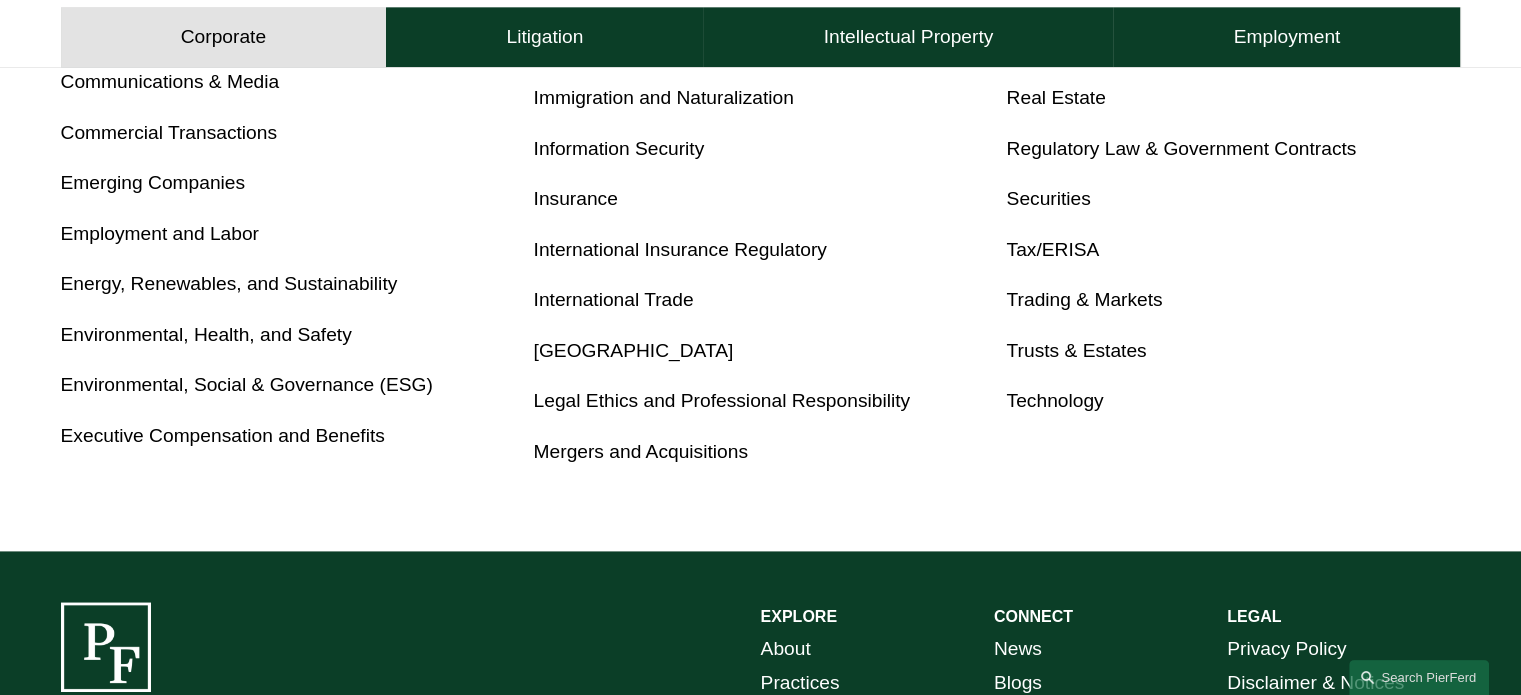 click on "Mergers and Acquisitions" at bounding box center (641, 451) 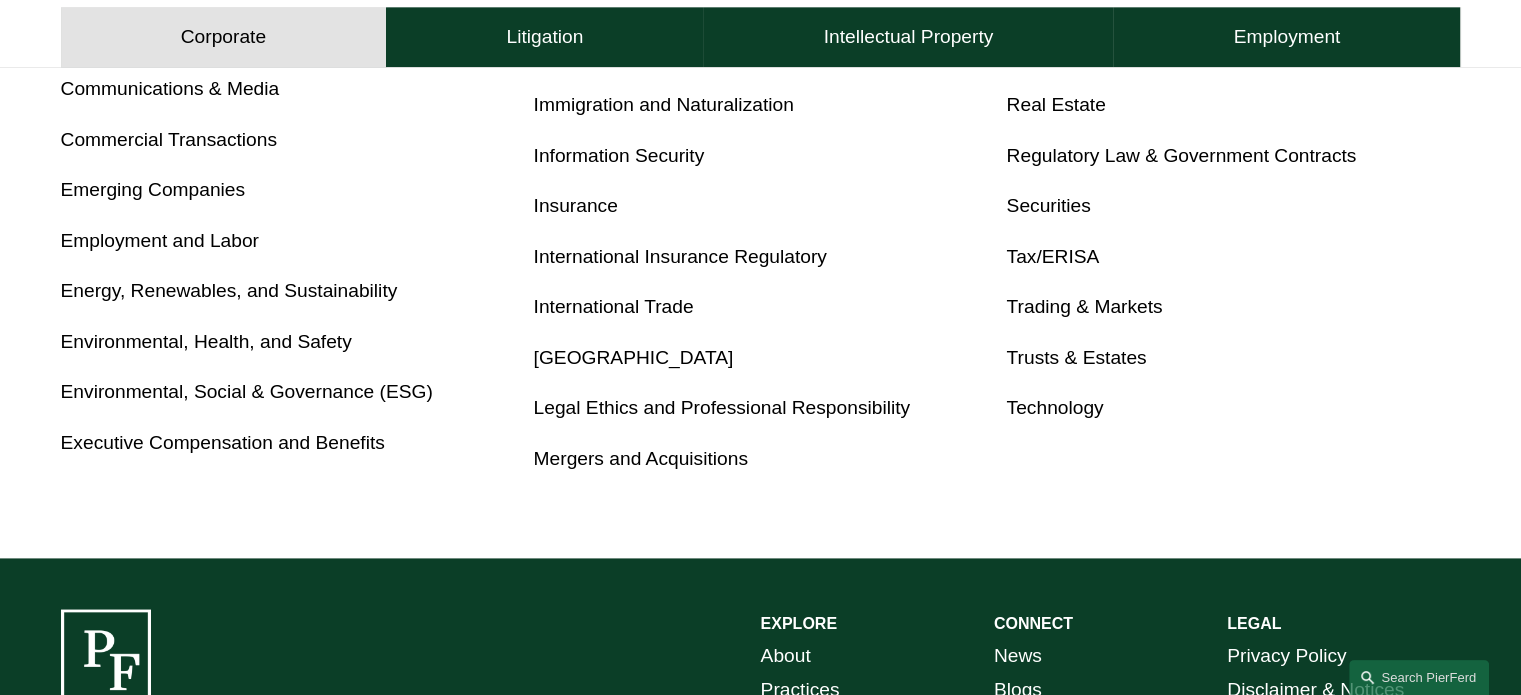 scroll, scrollTop: 1015, scrollLeft: 0, axis: vertical 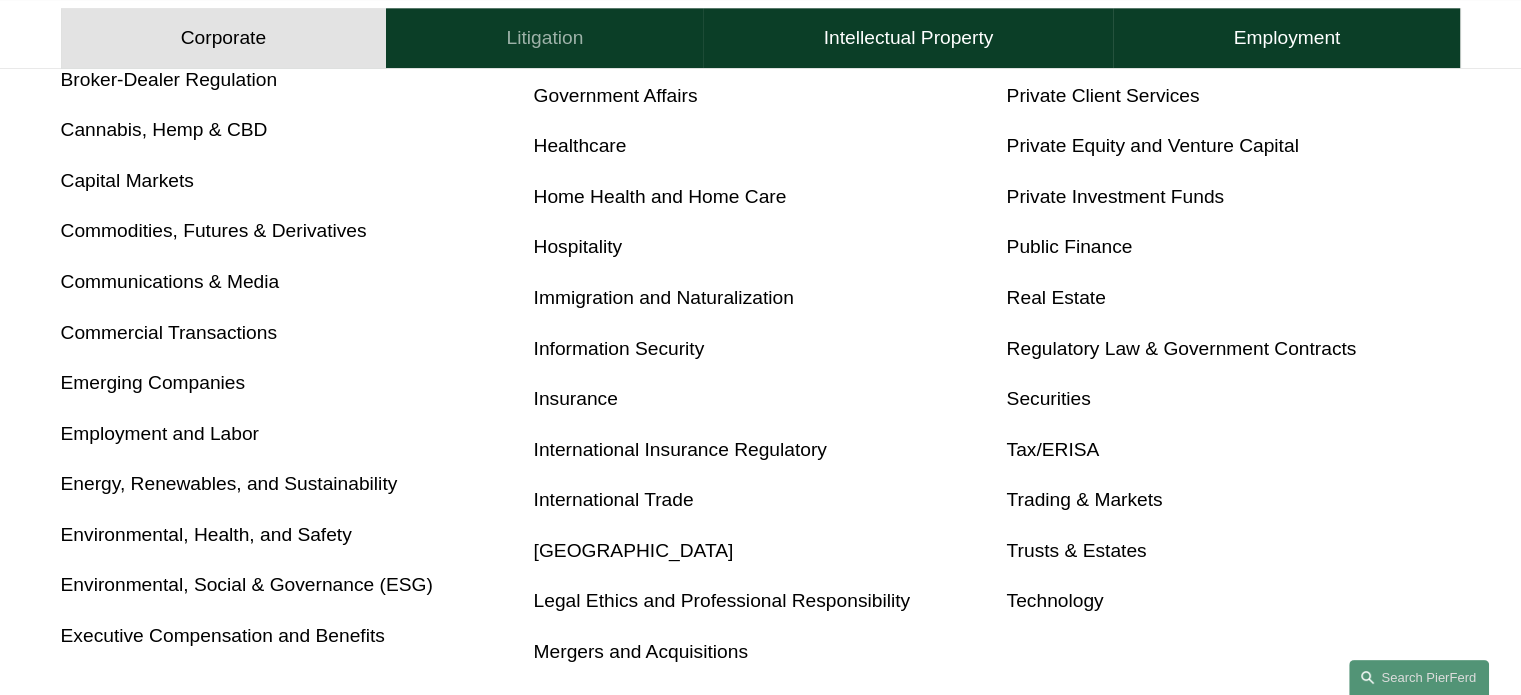 click on "Litigation" at bounding box center [544, 38] 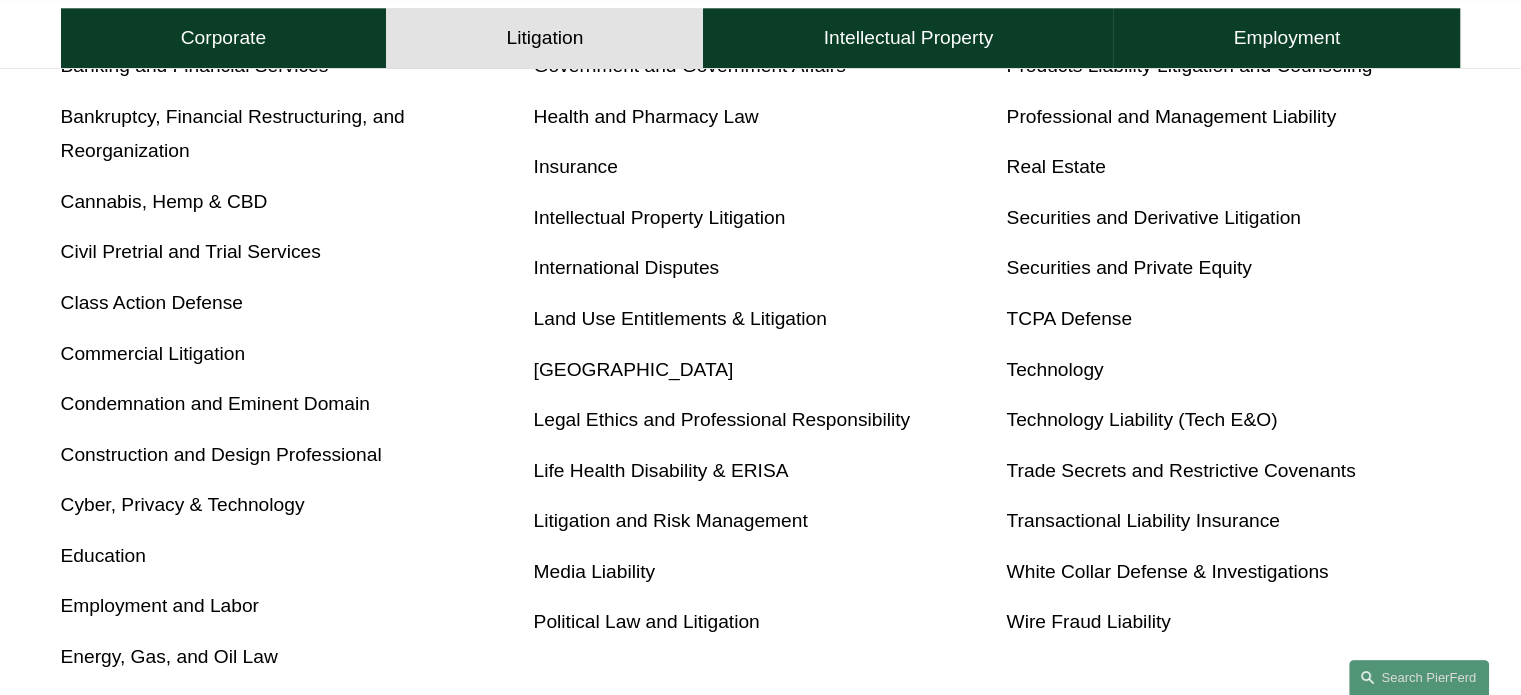 scroll, scrollTop: 1015, scrollLeft: 0, axis: vertical 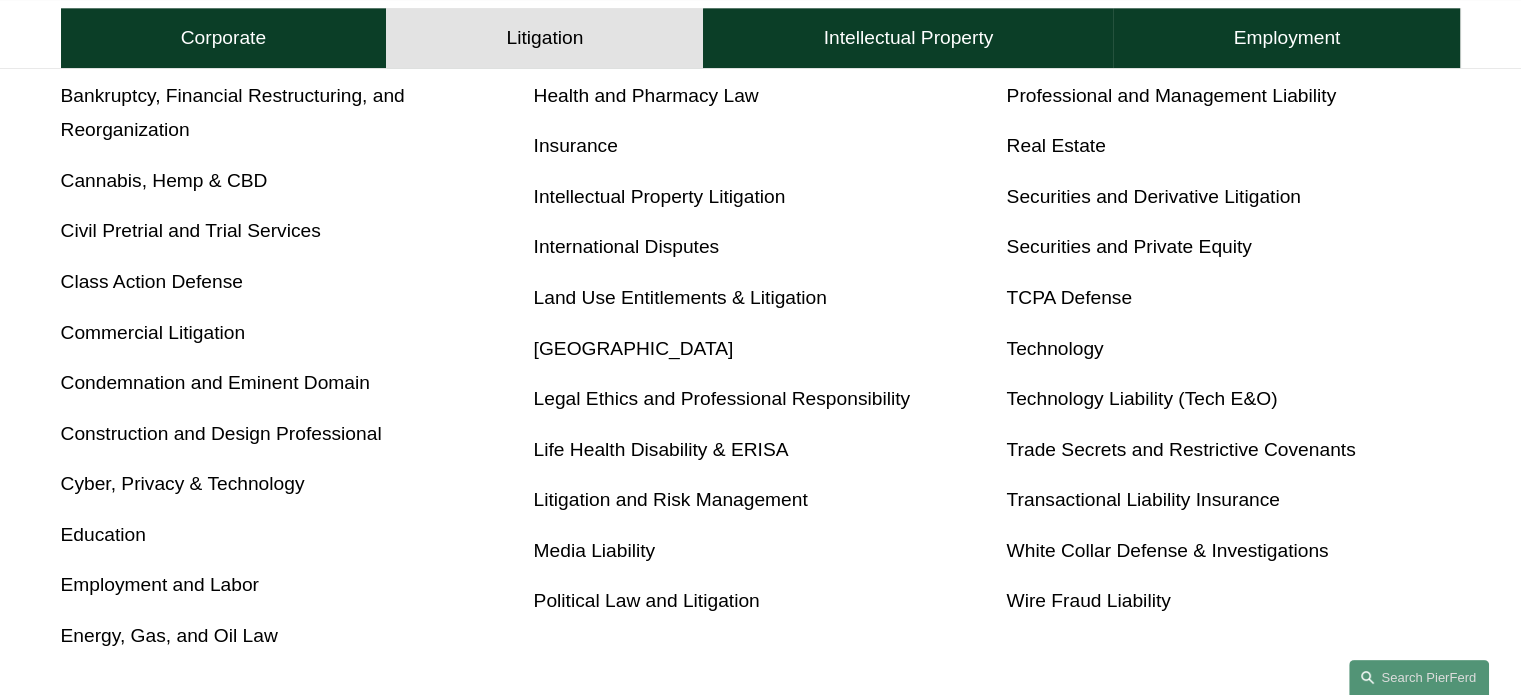 click on "Transactional Liability Insurance" at bounding box center (1142, 499) 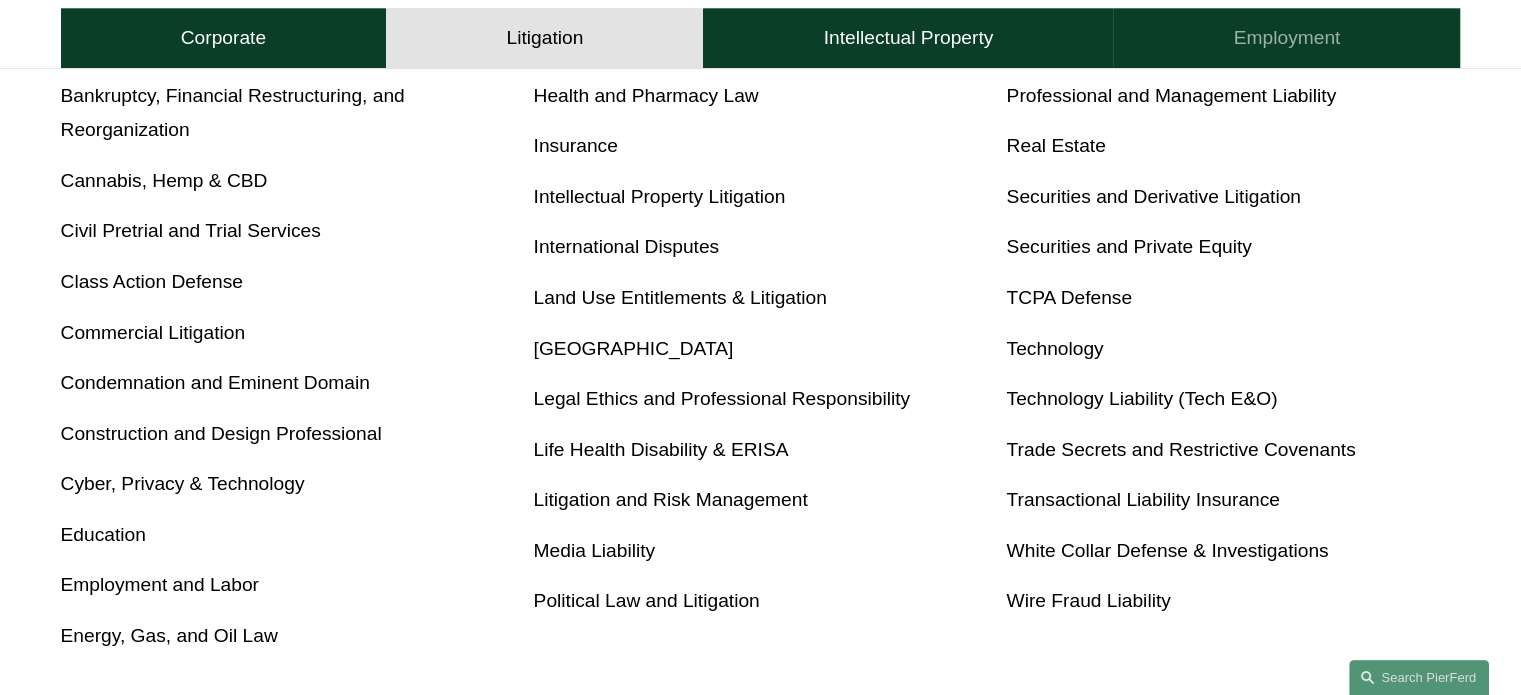 click on "Employment" at bounding box center (1287, 38) 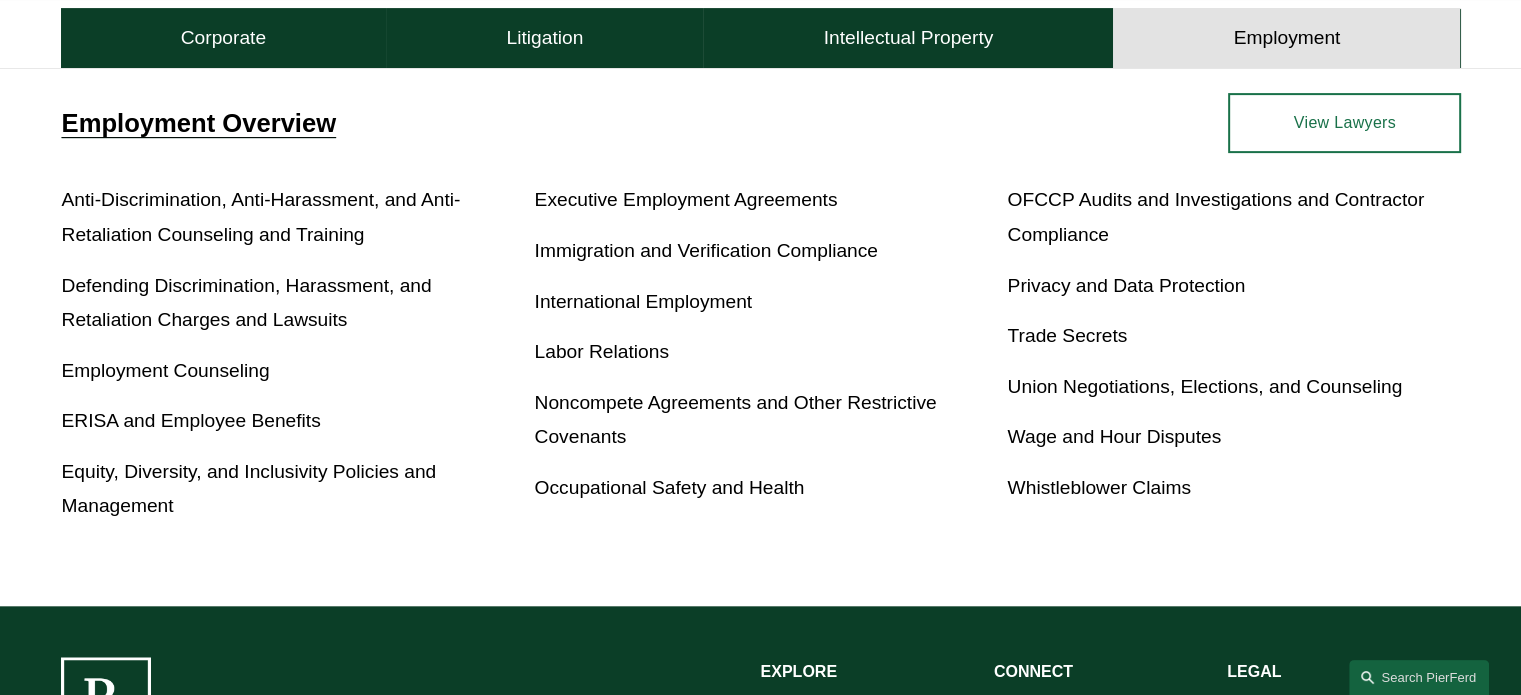 scroll, scrollTop: 715, scrollLeft: 0, axis: vertical 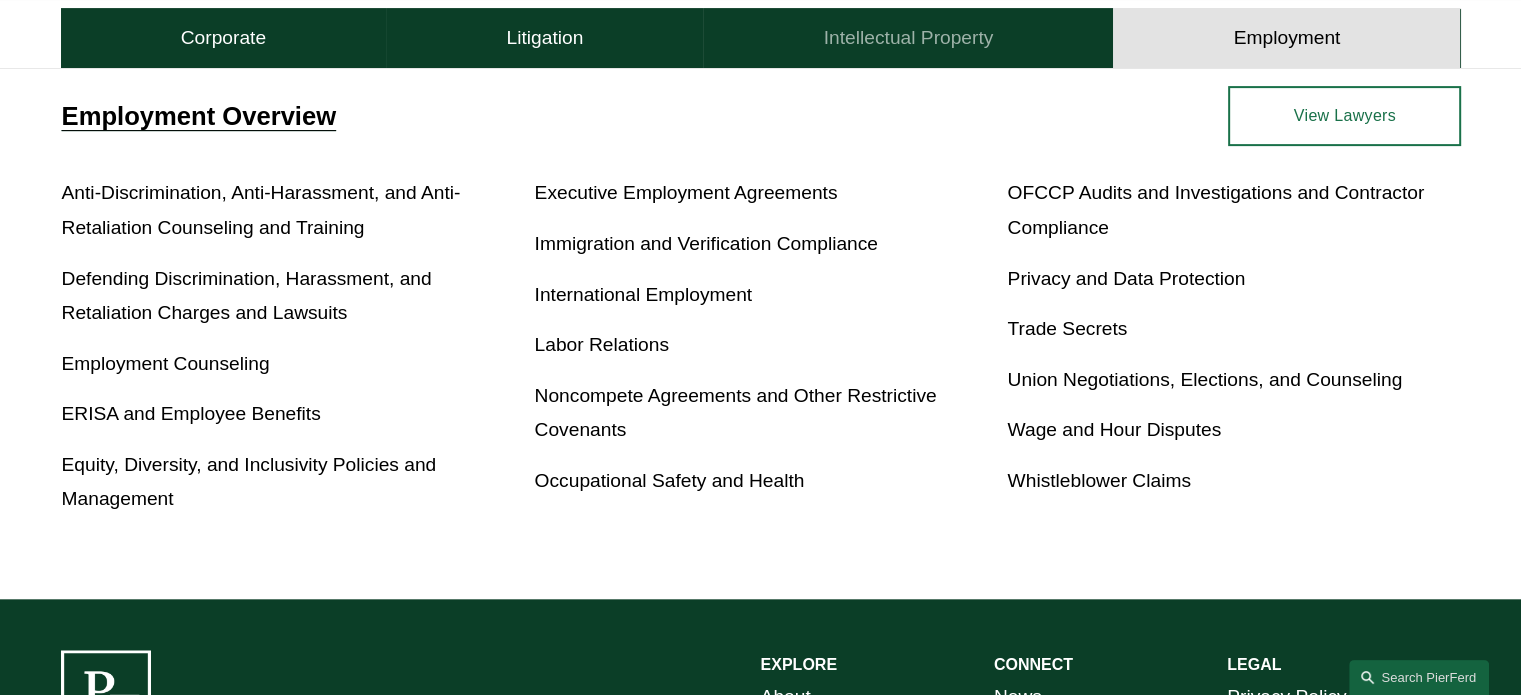 click on "Intellectual Property" at bounding box center (909, 38) 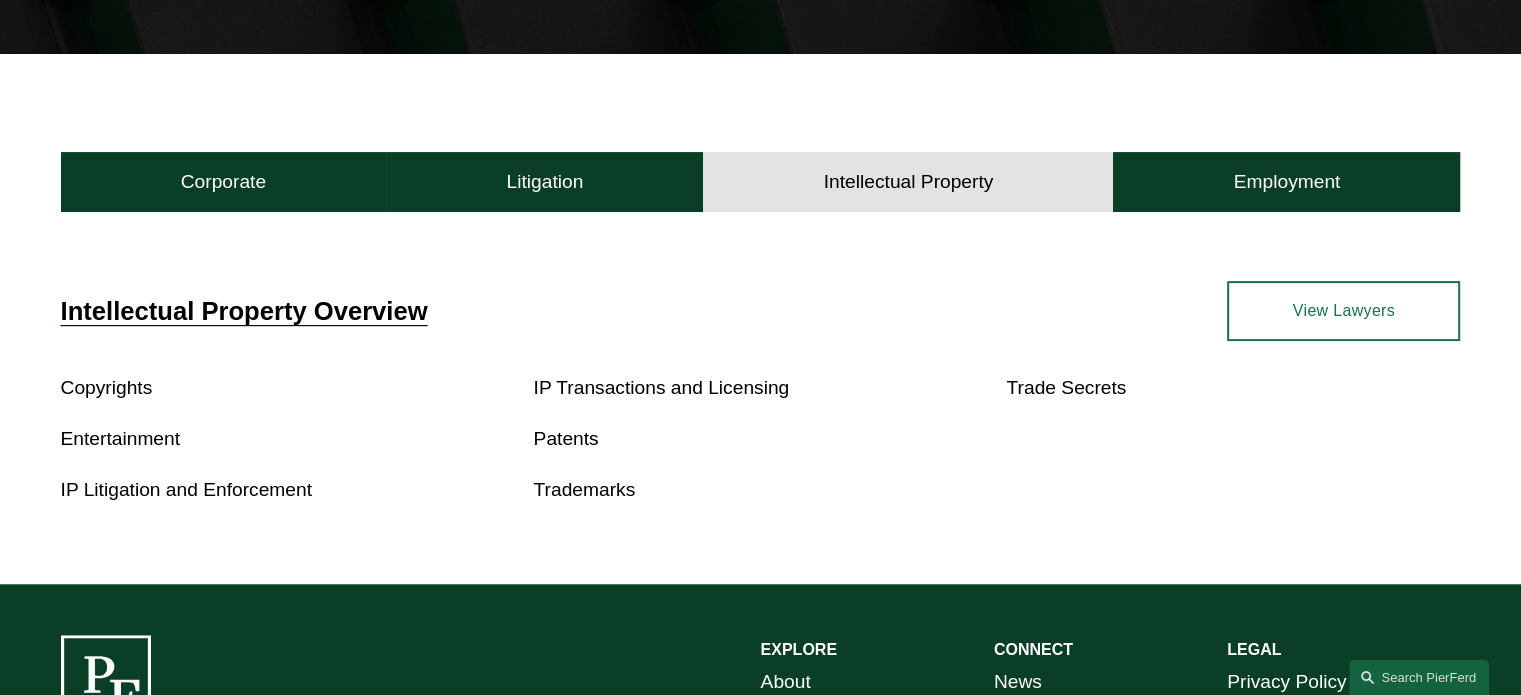 scroll, scrollTop: 515, scrollLeft: 0, axis: vertical 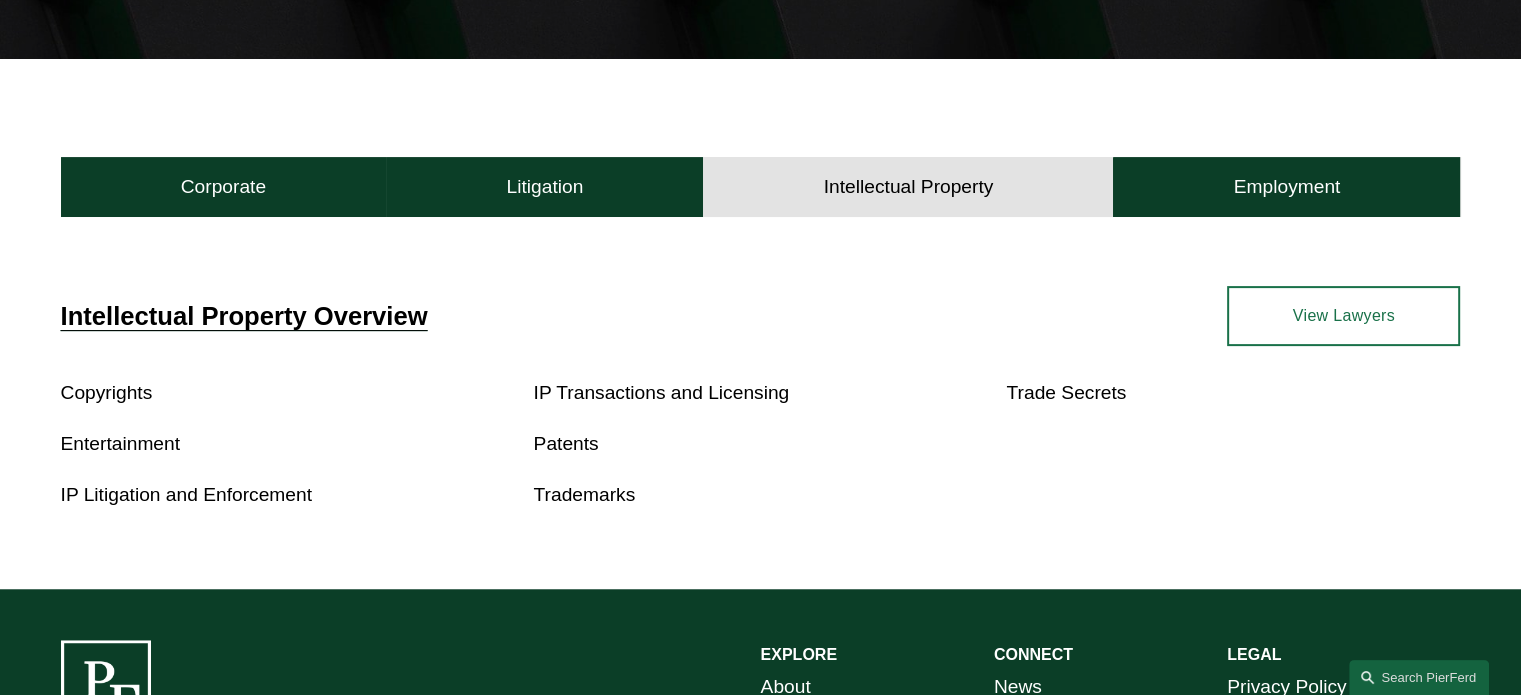 click on "View Lawyers" at bounding box center (1343, 316) 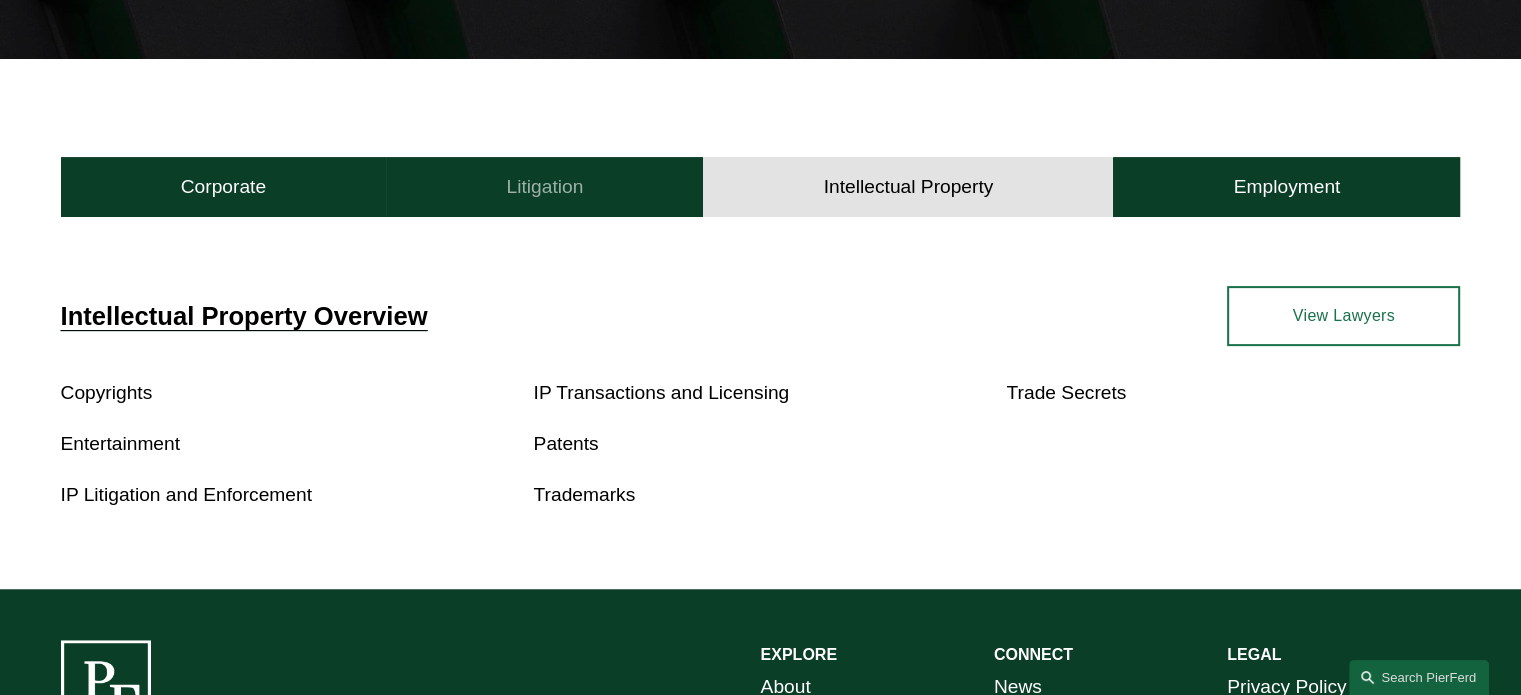 click on "Litigation" at bounding box center (544, 187) 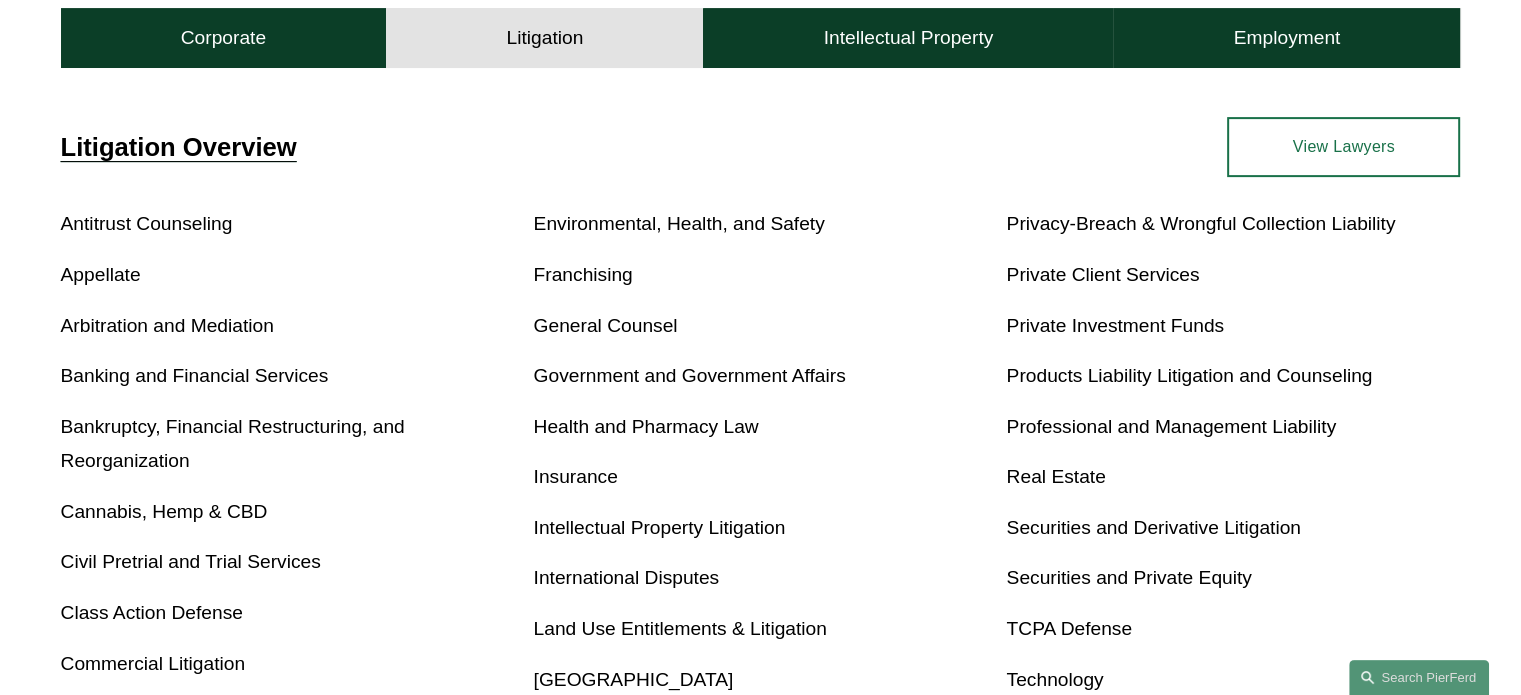 scroll, scrollTop: 715, scrollLeft: 0, axis: vertical 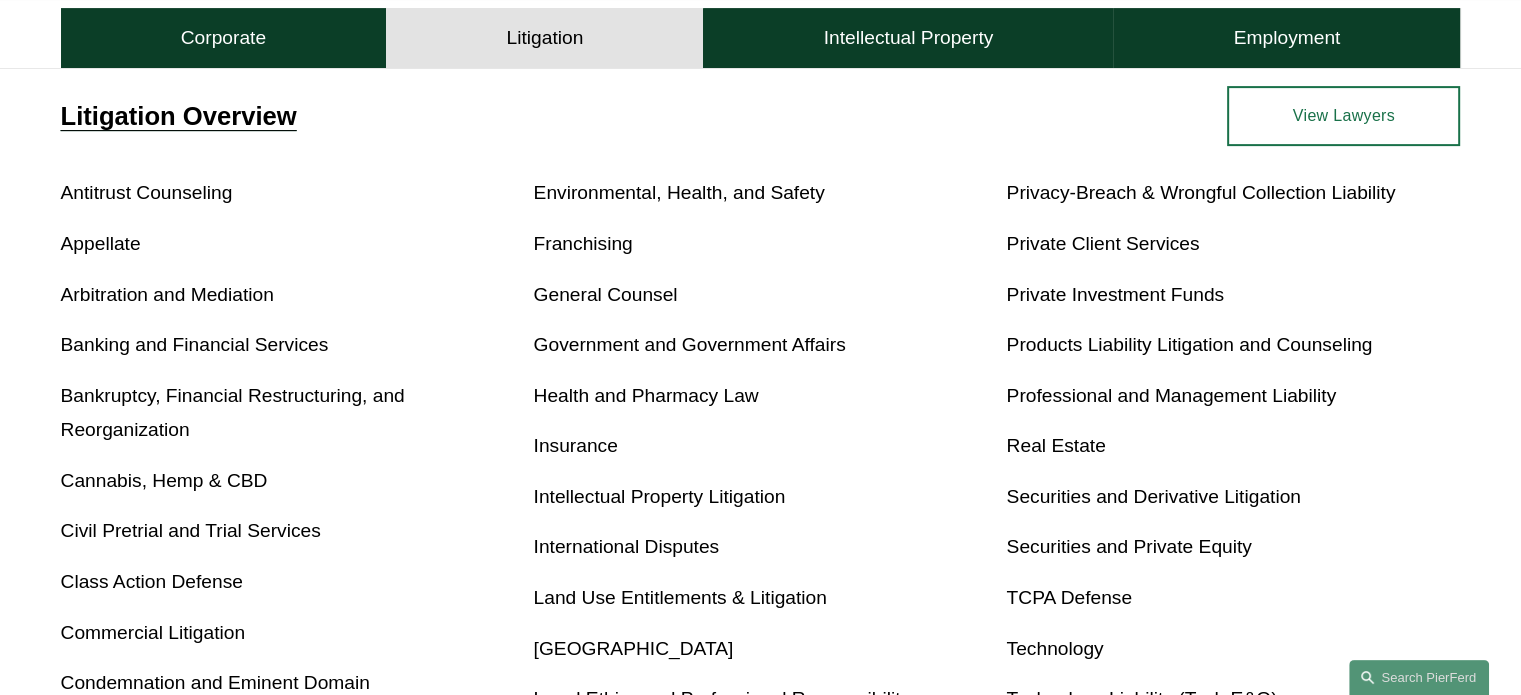 click on "View Lawyers" at bounding box center [1343, 116] 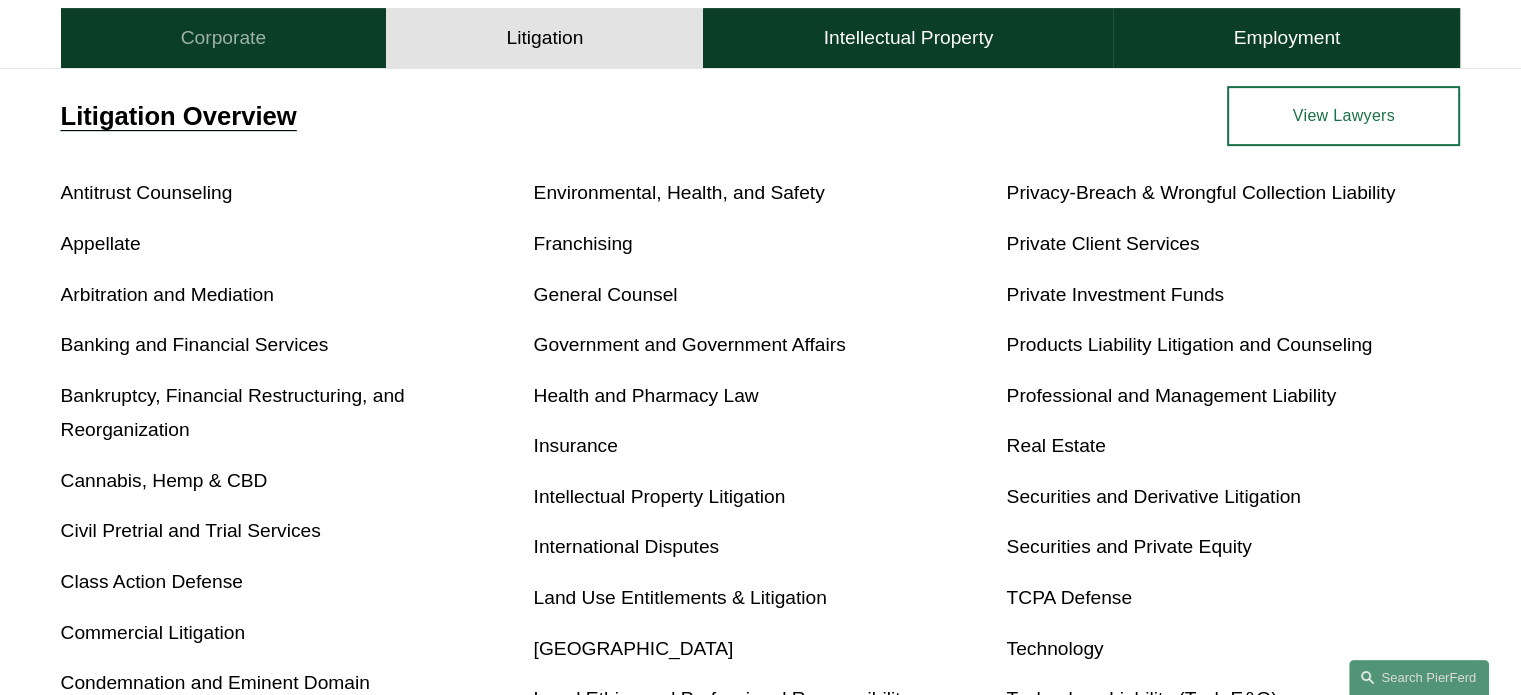 click on "Corporate" at bounding box center (223, 38) 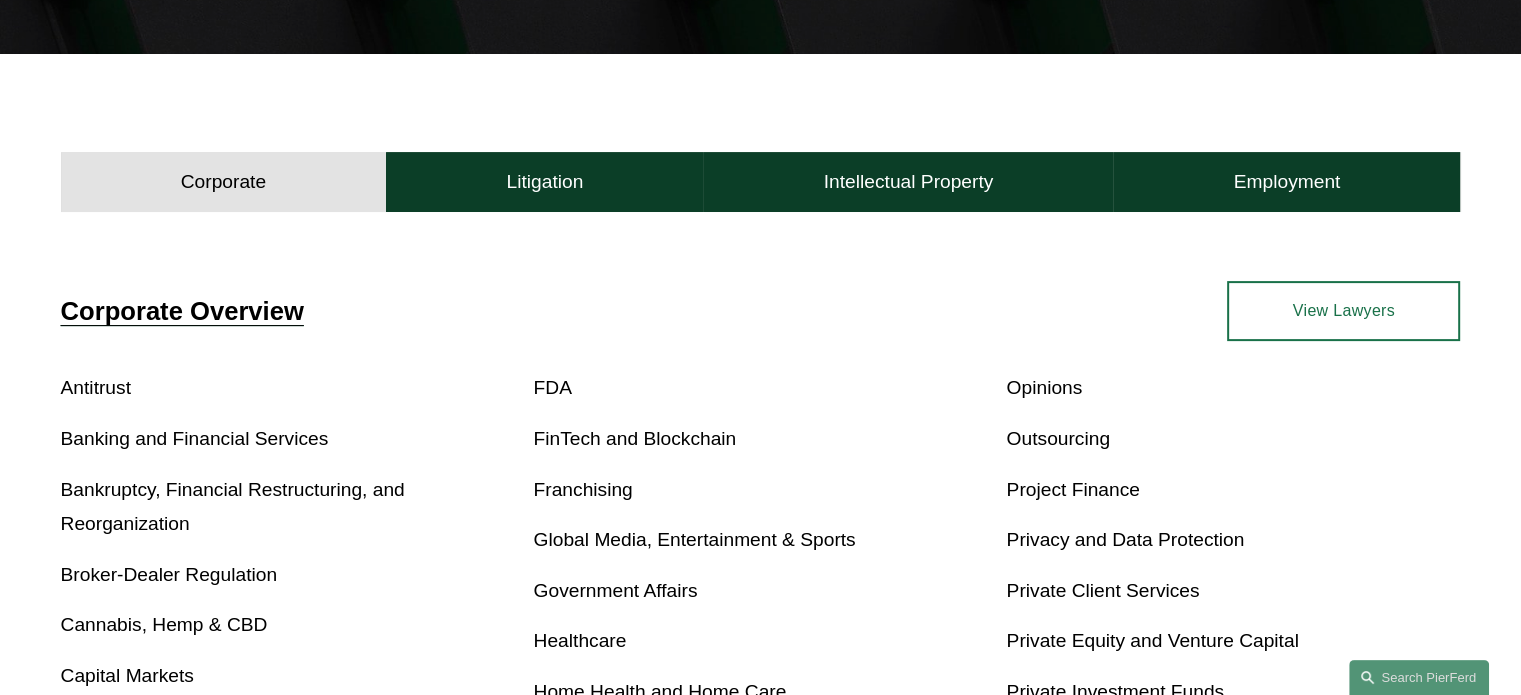 scroll, scrollTop: 515, scrollLeft: 0, axis: vertical 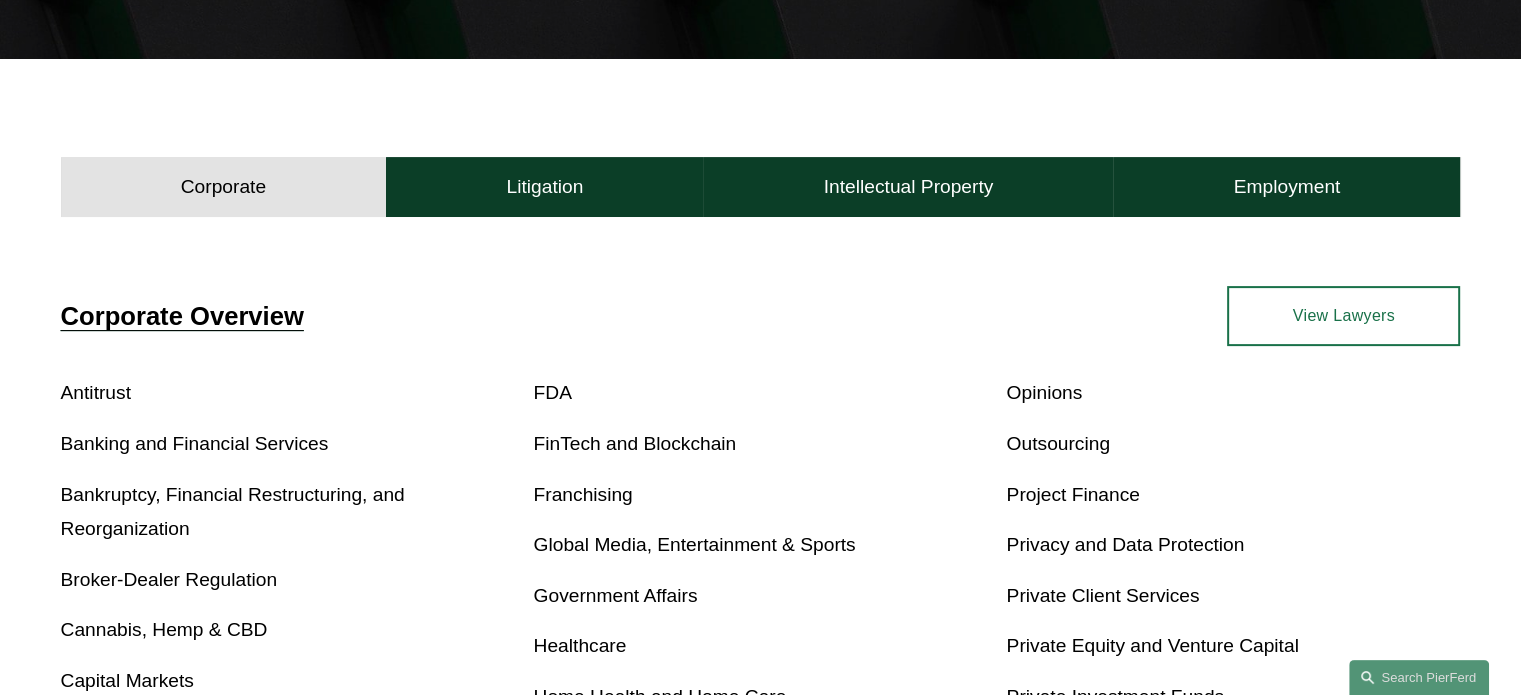 click on "View Lawyers" at bounding box center [1343, 316] 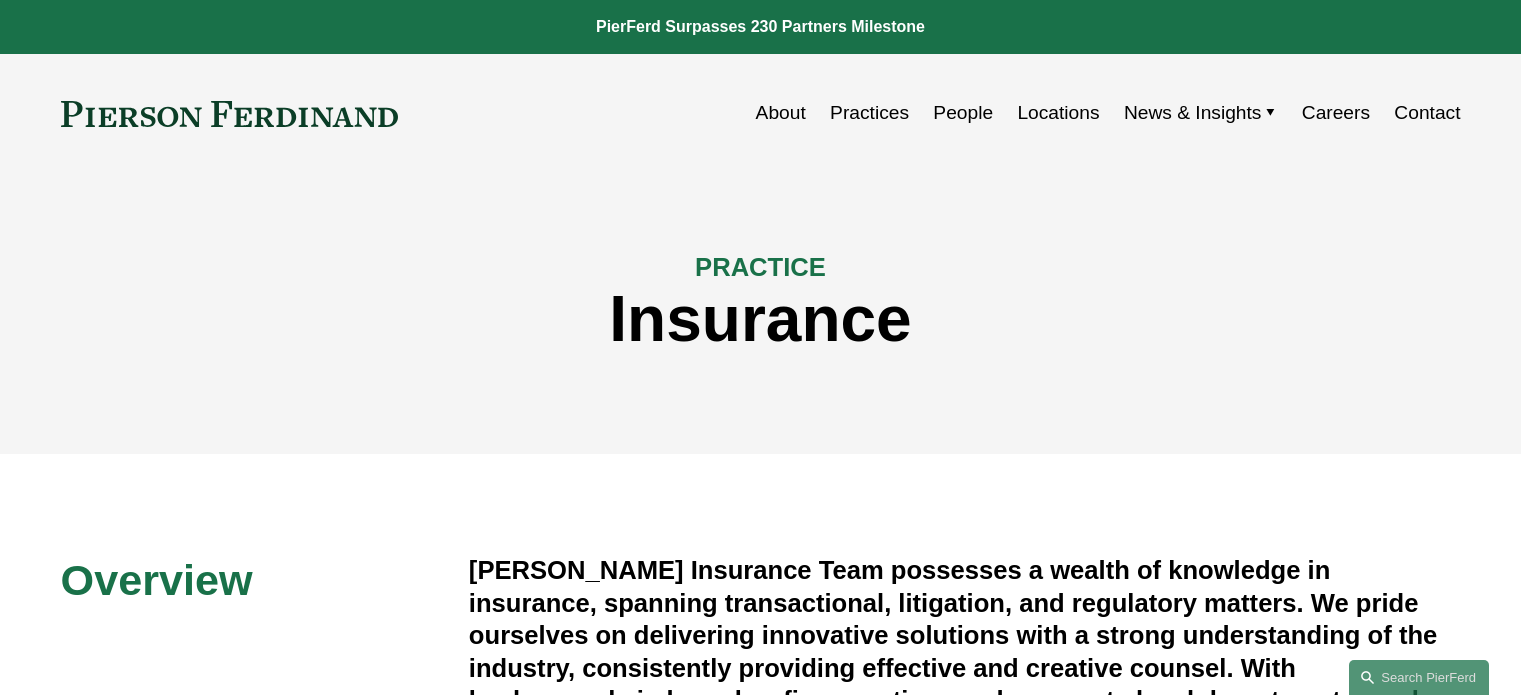 scroll, scrollTop: 0, scrollLeft: 0, axis: both 